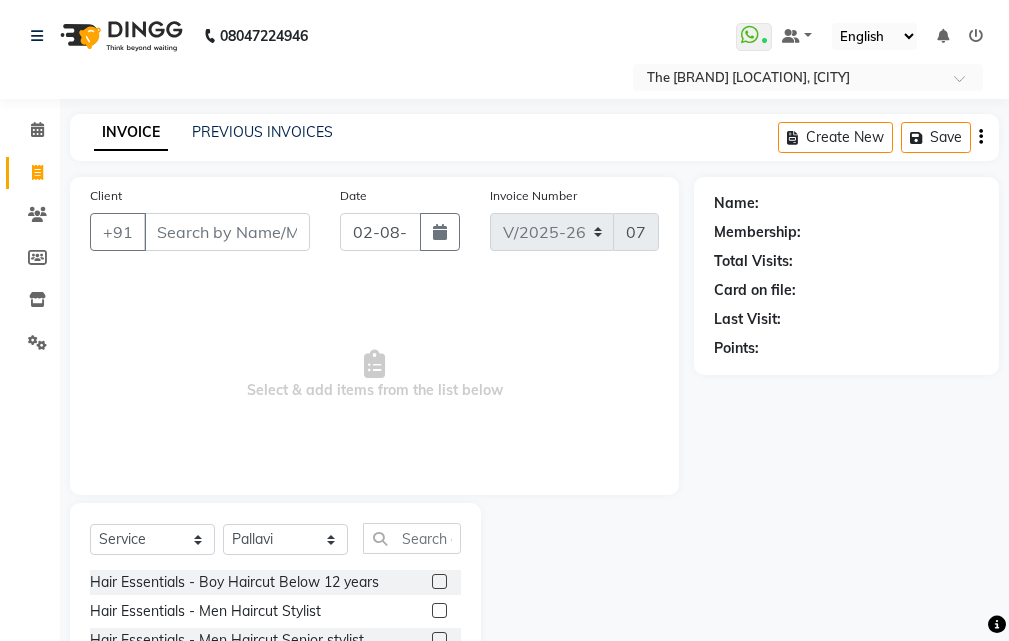 select on "6473" 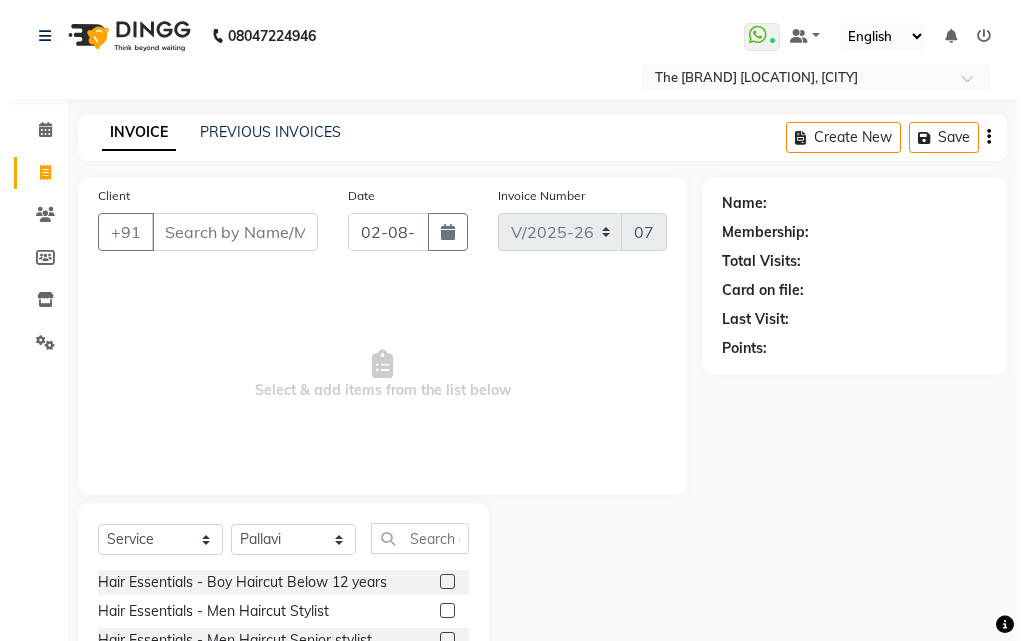 scroll, scrollTop: 0, scrollLeft: 0, axis: both 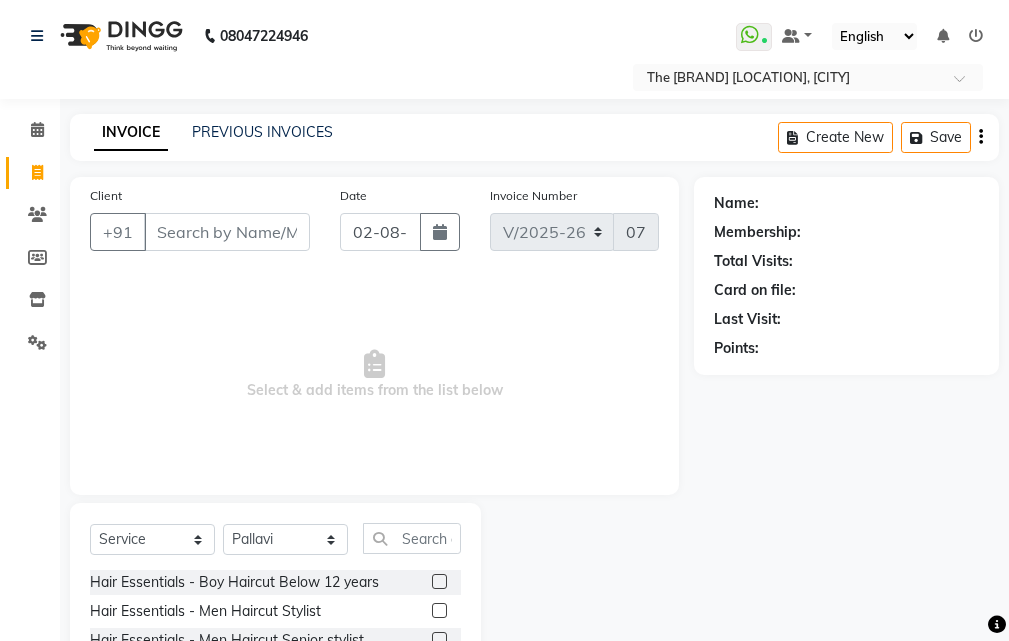 click on "Client" at bounding box center [227, 232] 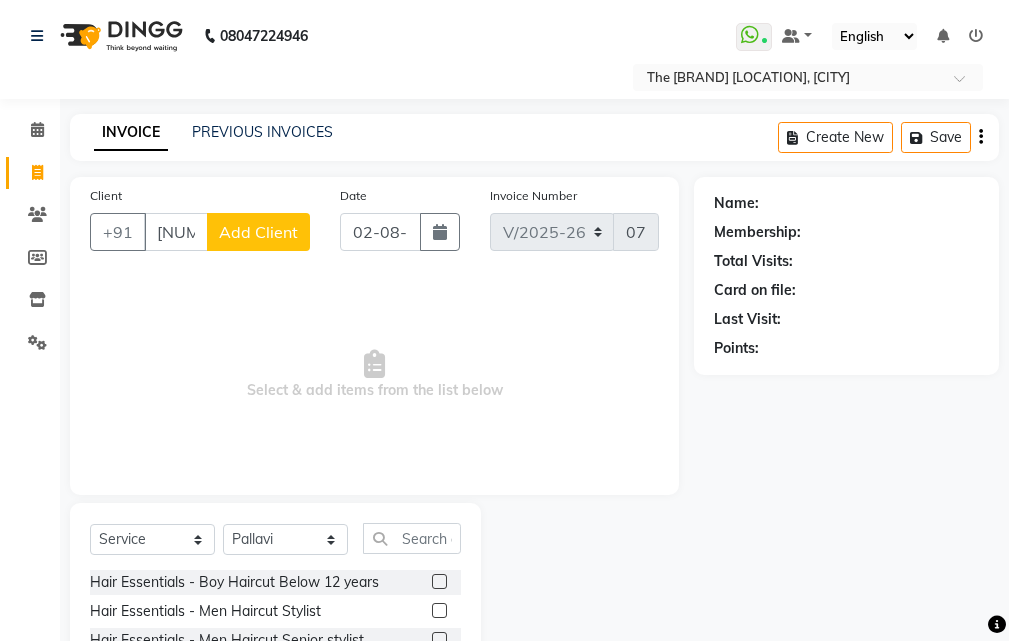 type on "[NUMBER]" 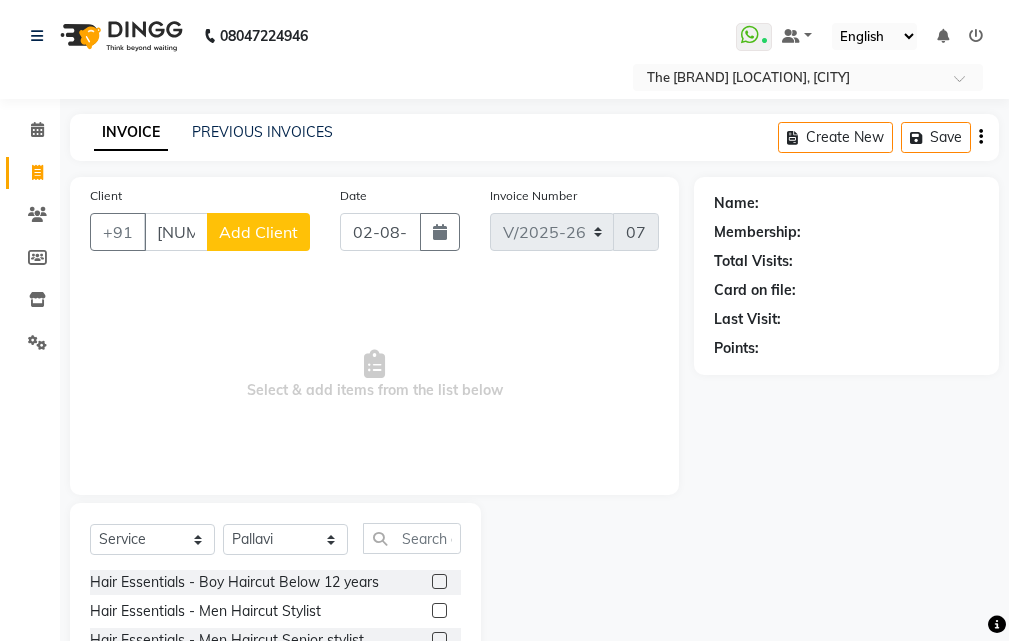 click on "Add Client" 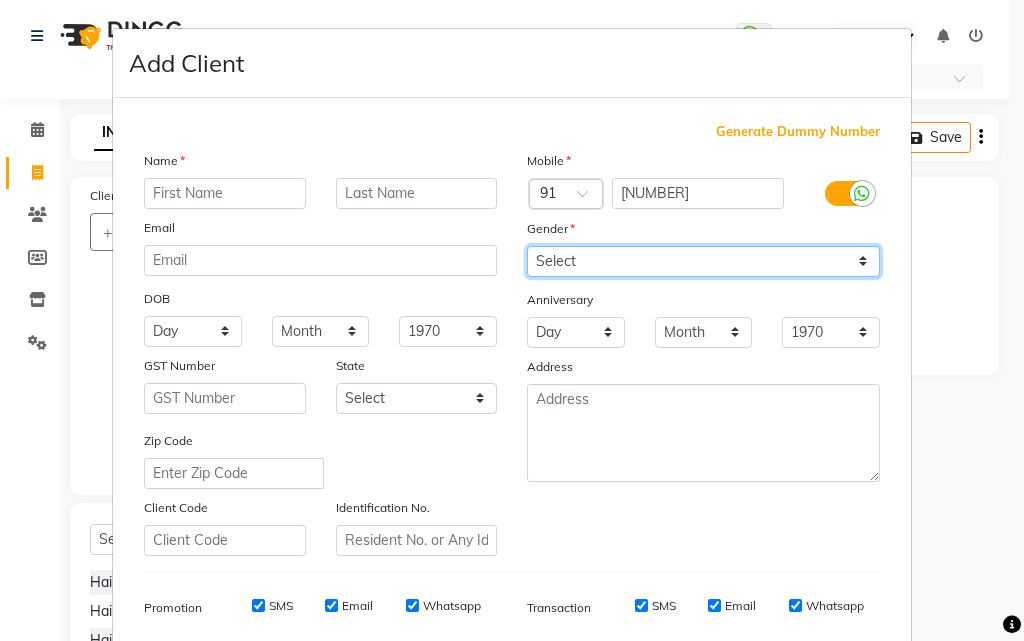 click on "Select Male Female Other Prefer Not To Say" at bounding box center [703, 261] 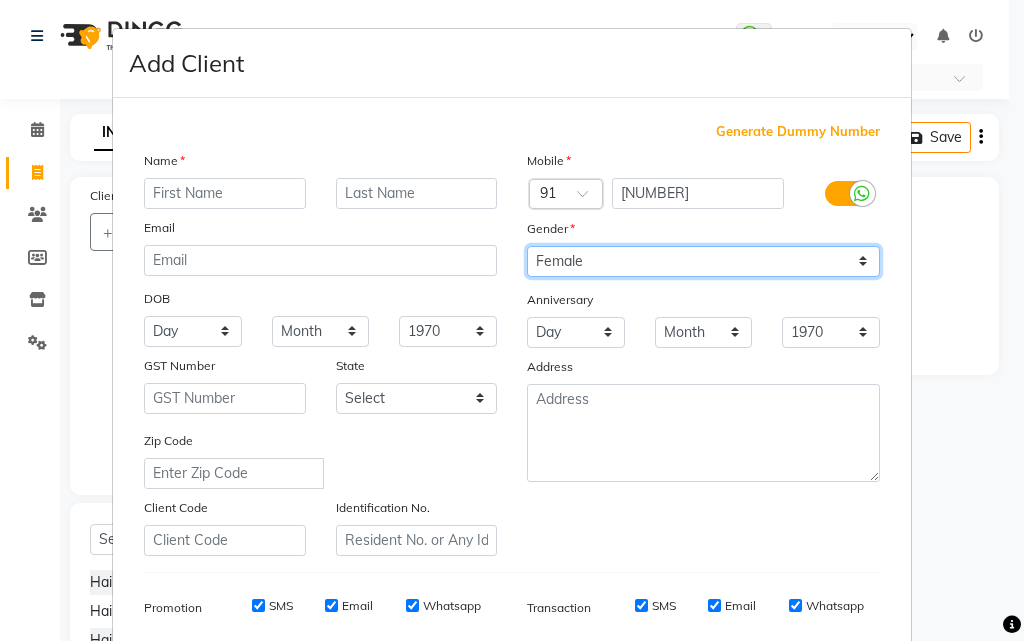 click on "Select Male Female Other Prefer Not To Say" at bounding box center (703, 261) 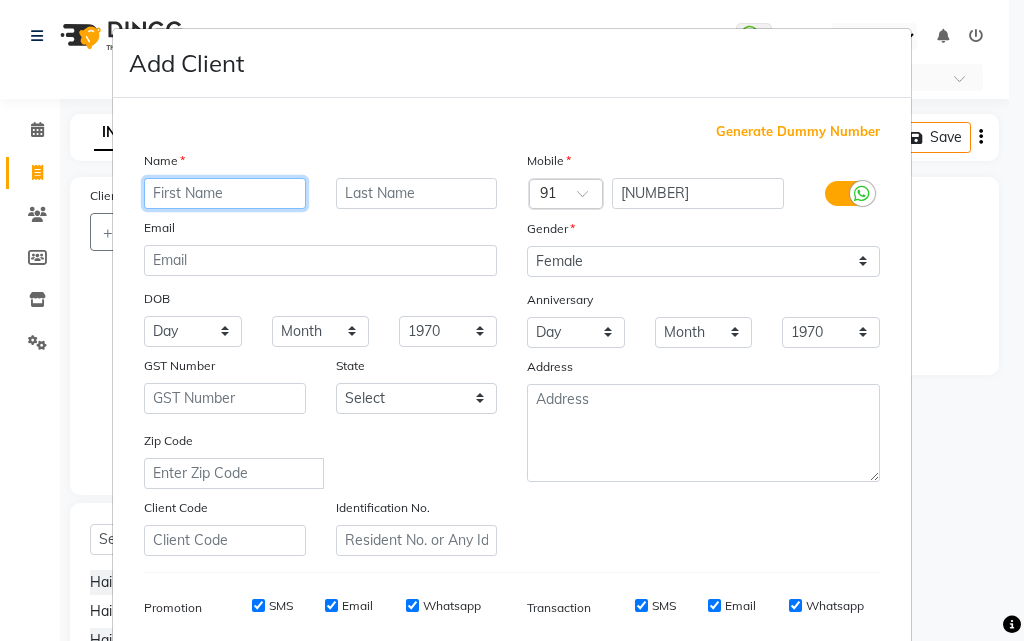 click at bounding box center (225, 193) 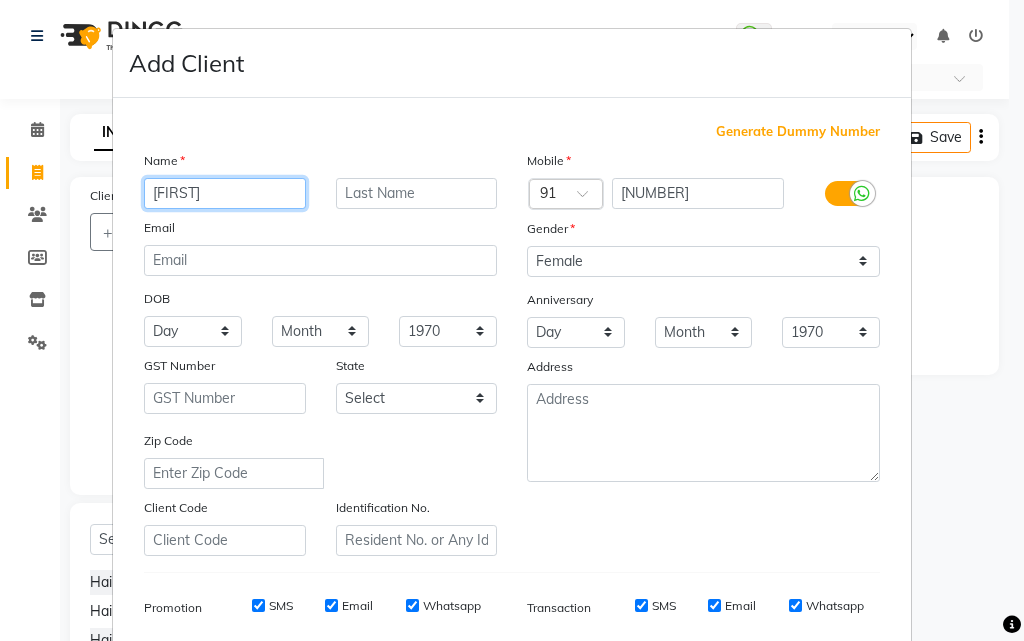 type on "[FIRST]" 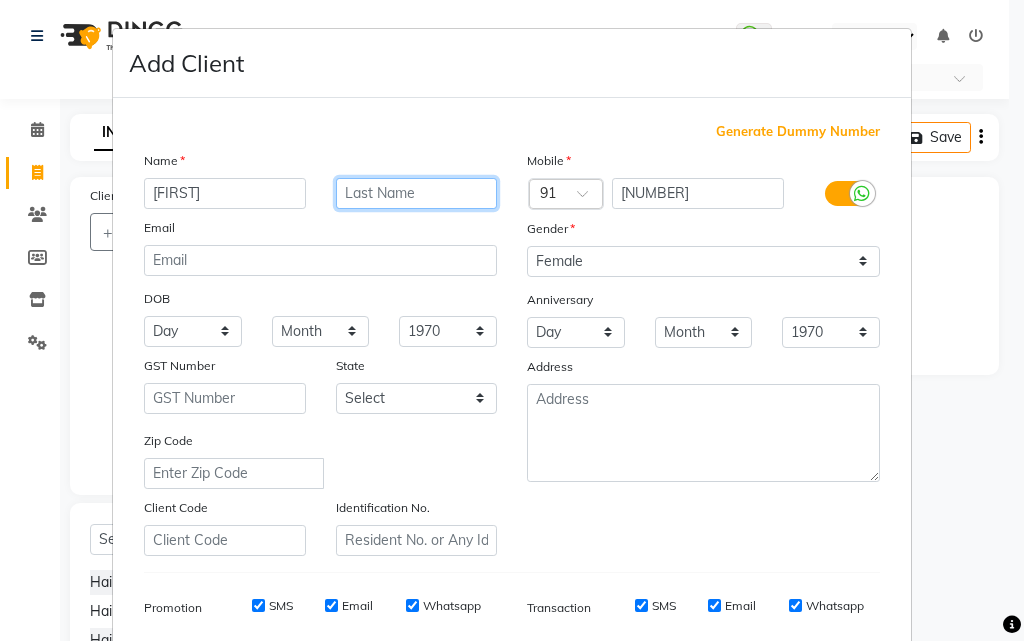 click at bounding box center [417, 193] 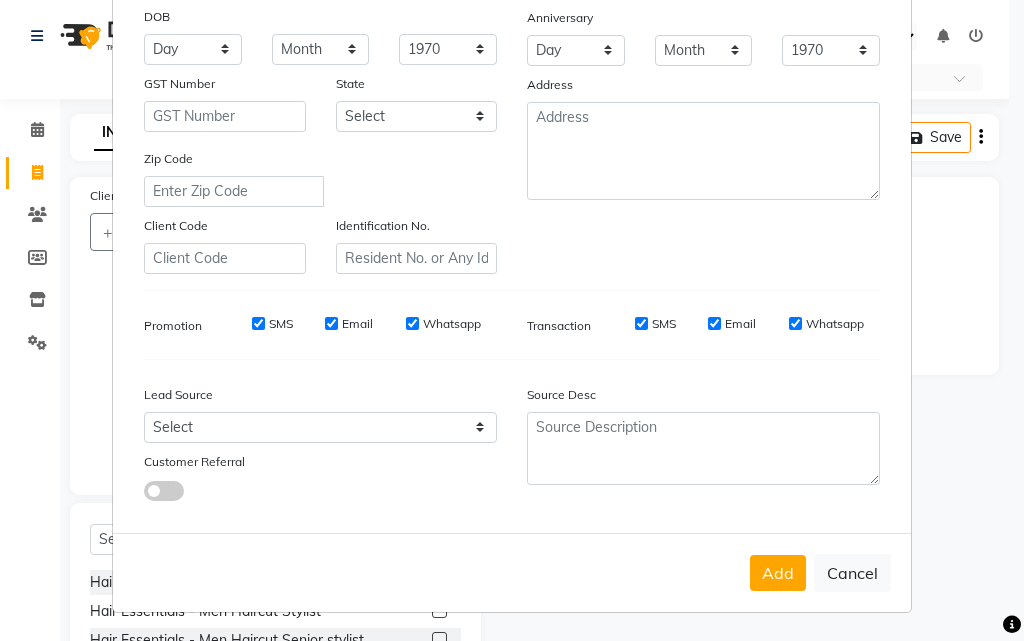 scroll, scrollTop: 0, scrollLeft: 0, axis: both 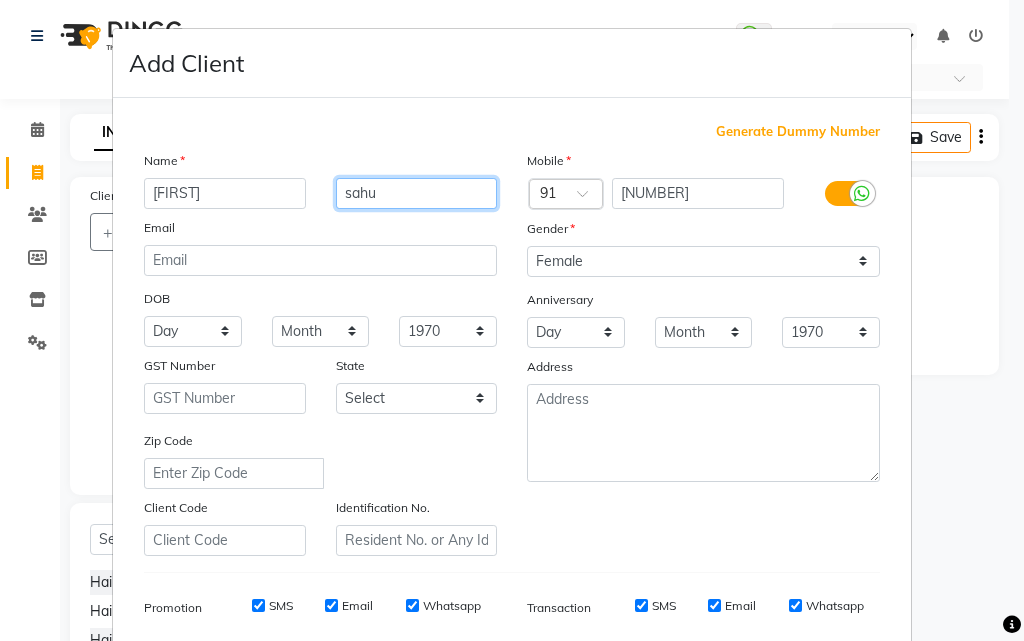 type on "sahu" 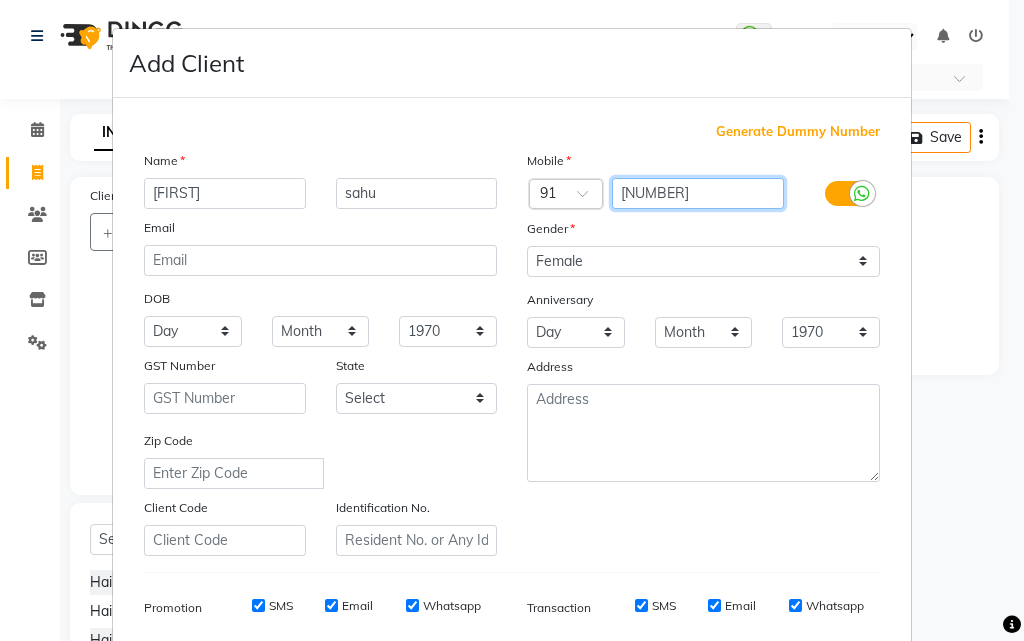 click on "[NUMBER]" at bounding box center [698, 193] 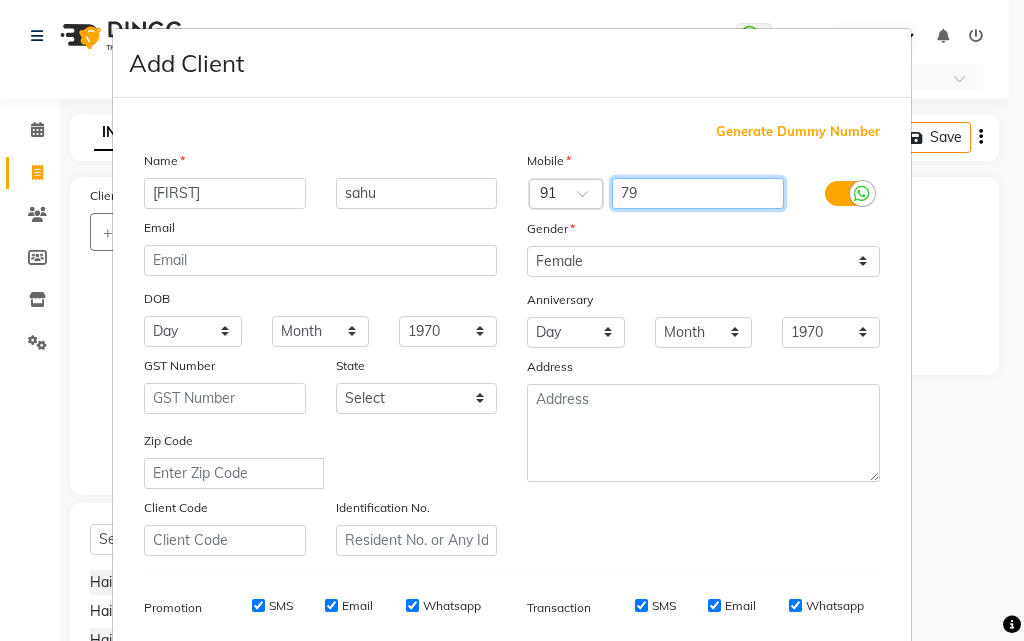 type on "7" 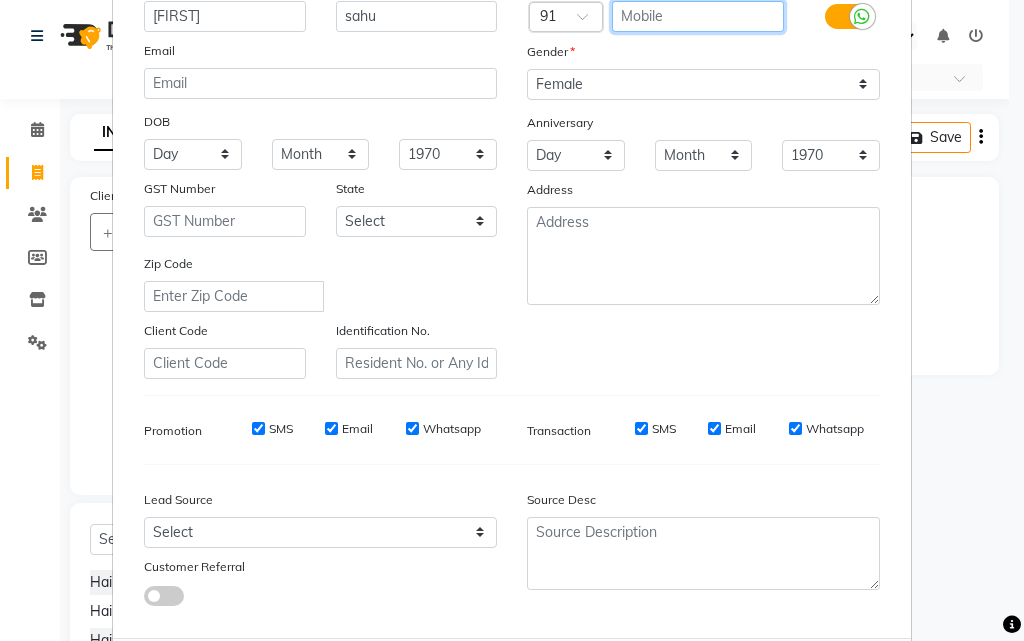 scroll, scrollTop: 282, scrollLeft: 0, axis: vertical 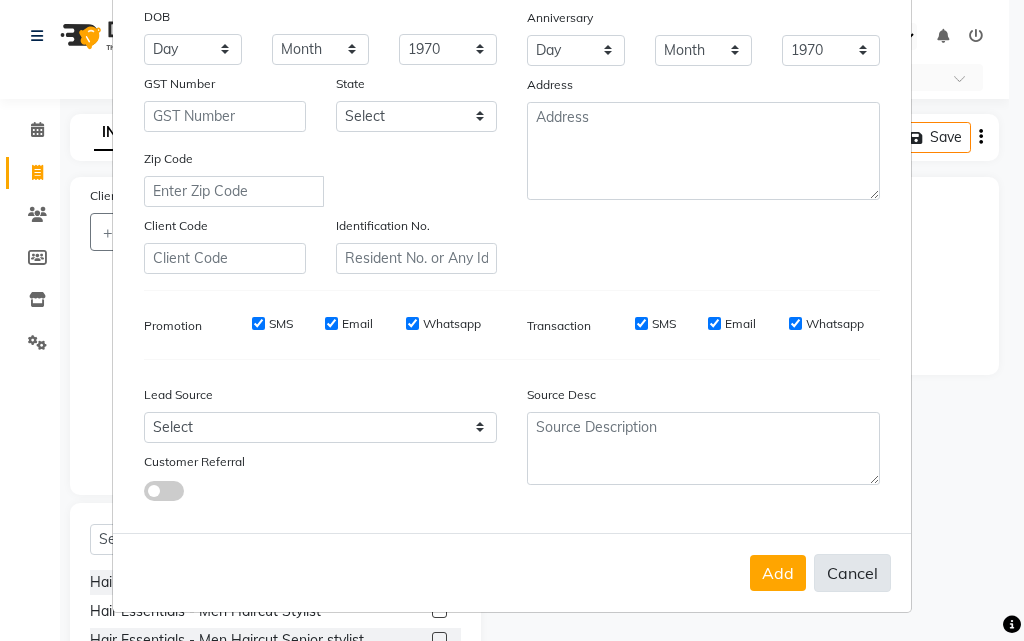 type 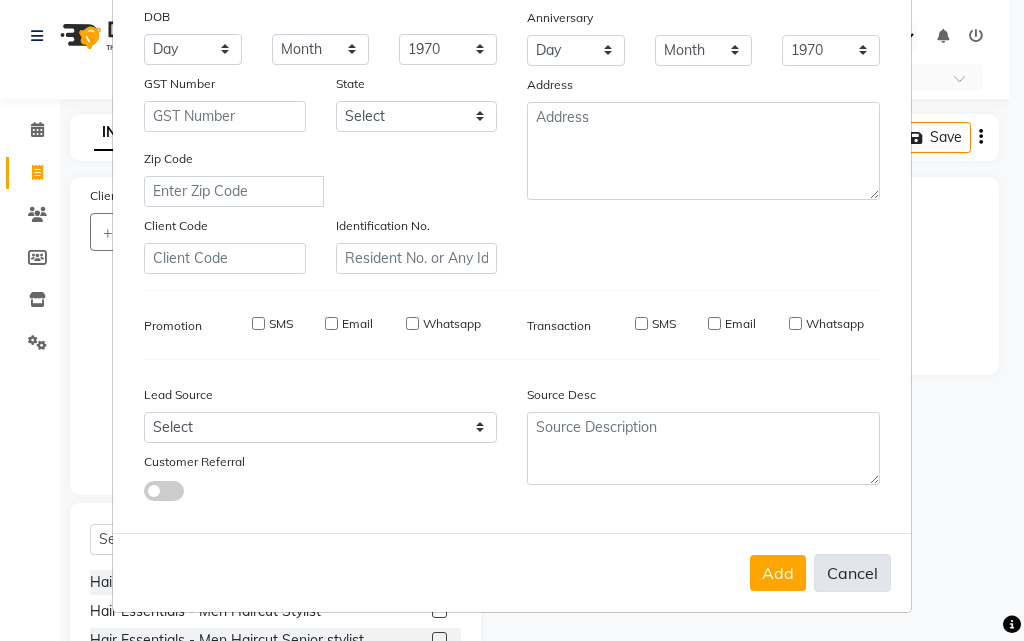type 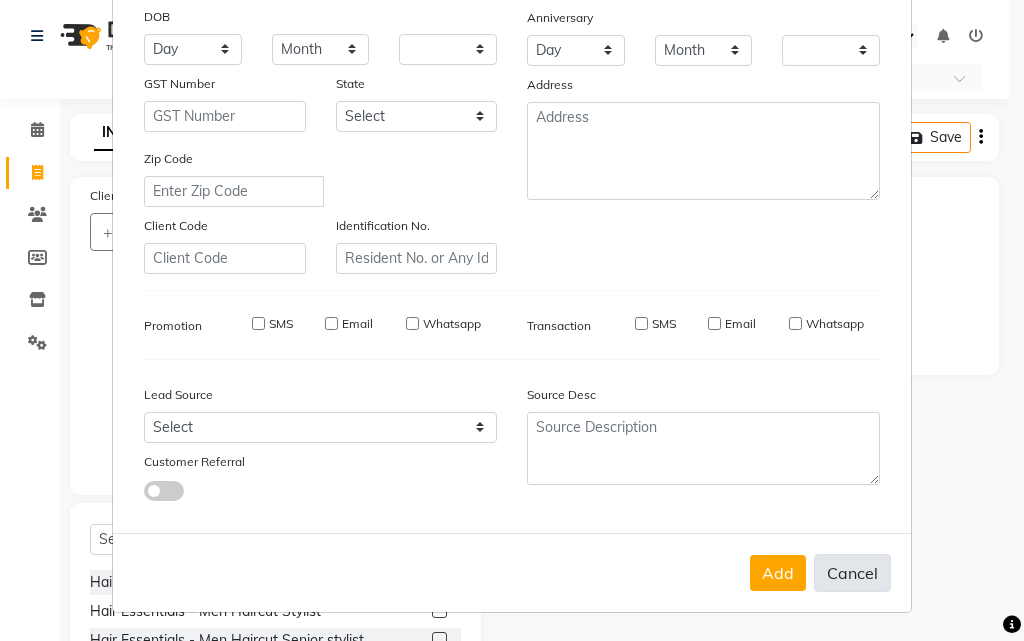 checkbox on "false" 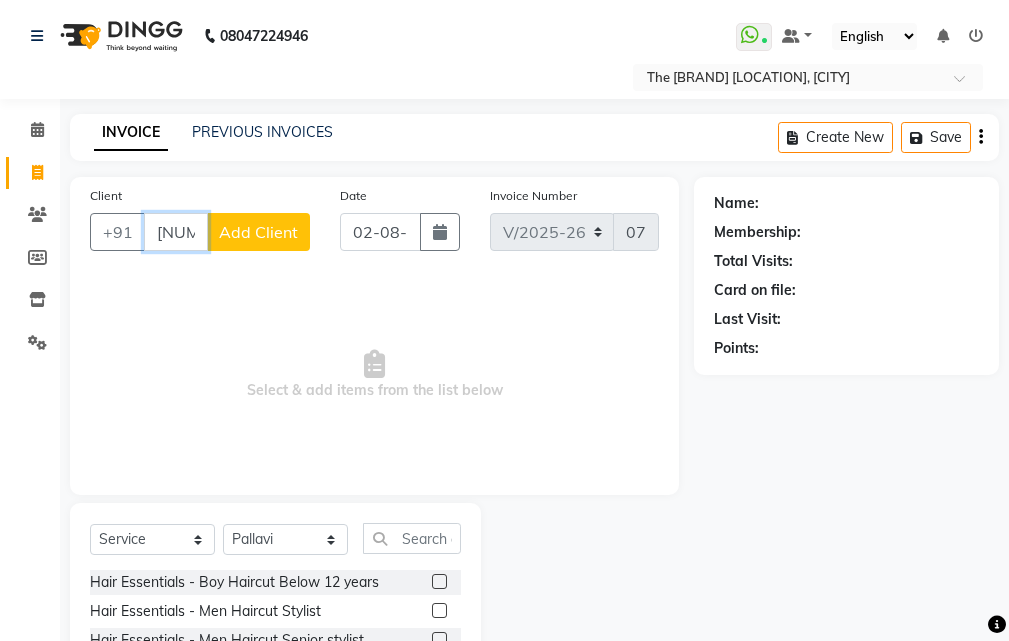 click on "[NUMBER]" at bounding box center [176, 232] 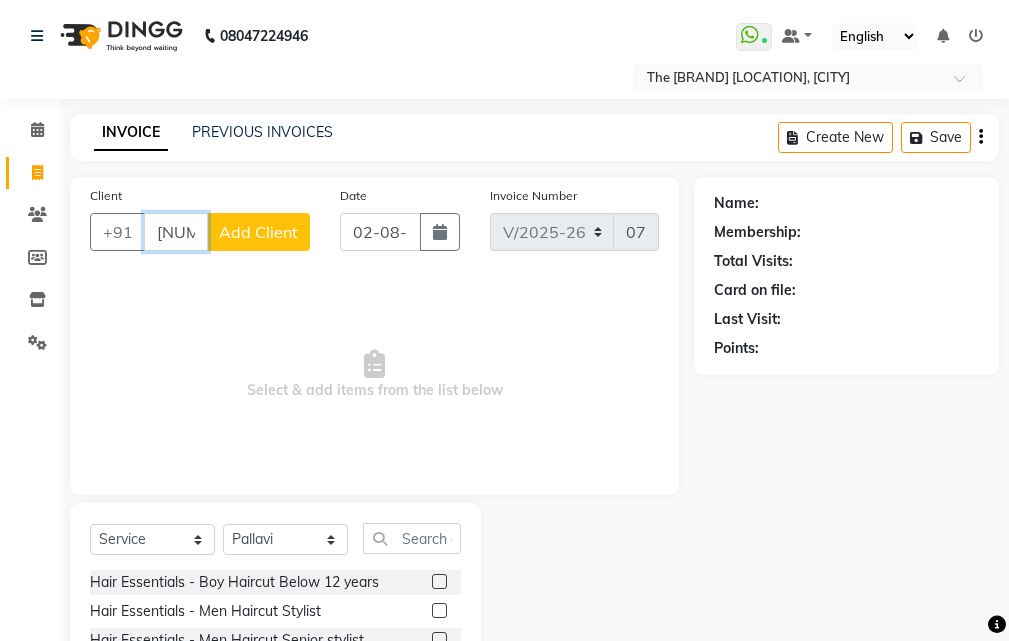 click on "[NUMBER]" at bounding box center [176, 232] 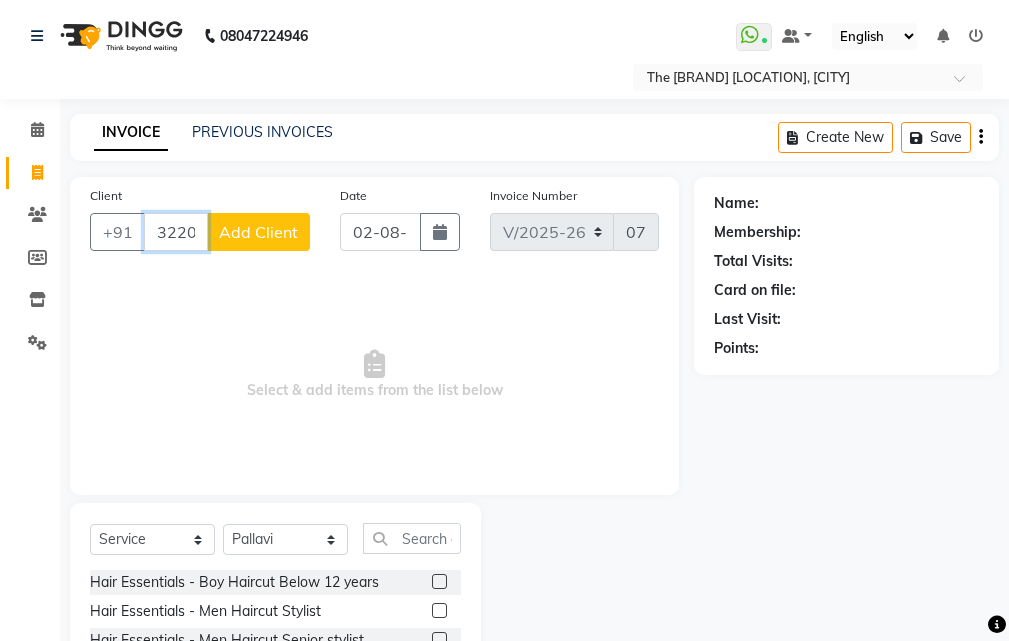 click on "32200" at bounding box center (176, 232) 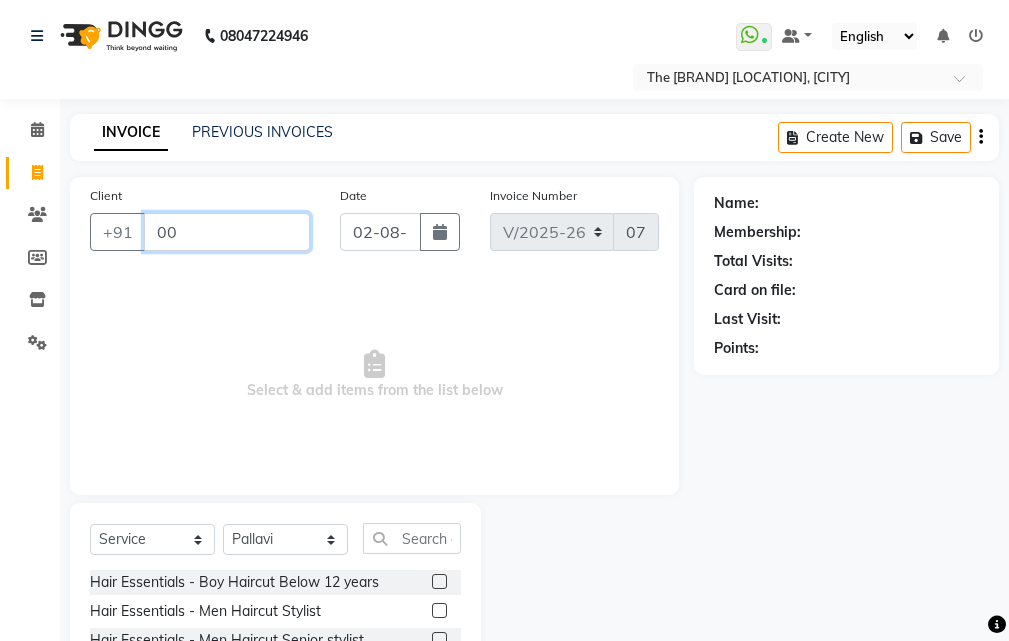 click on "00" at bounding box center (227, 232) 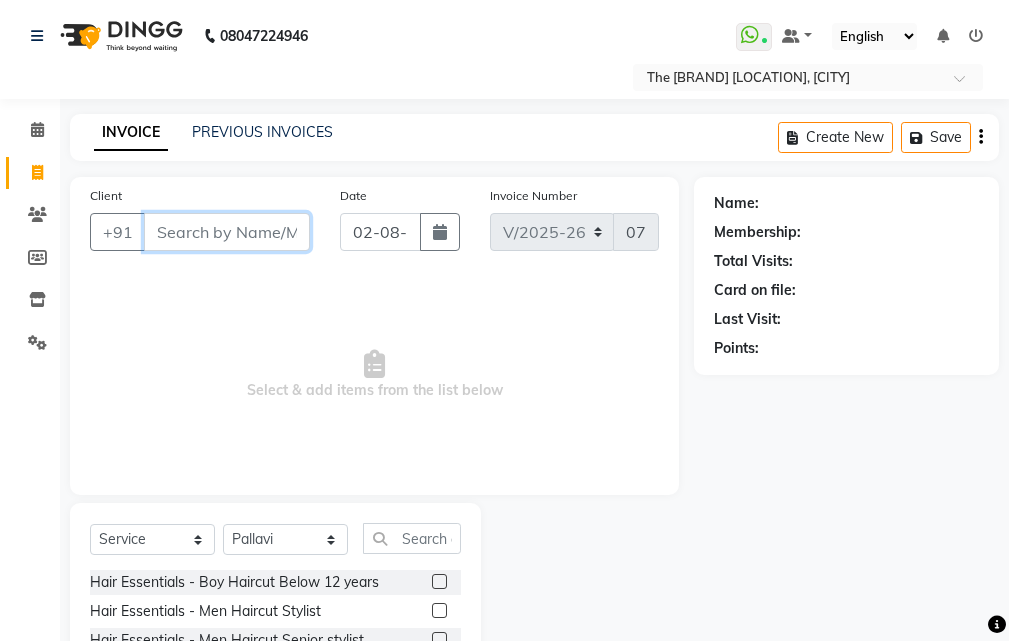 click on "Client" at bounding box center [227, 232] 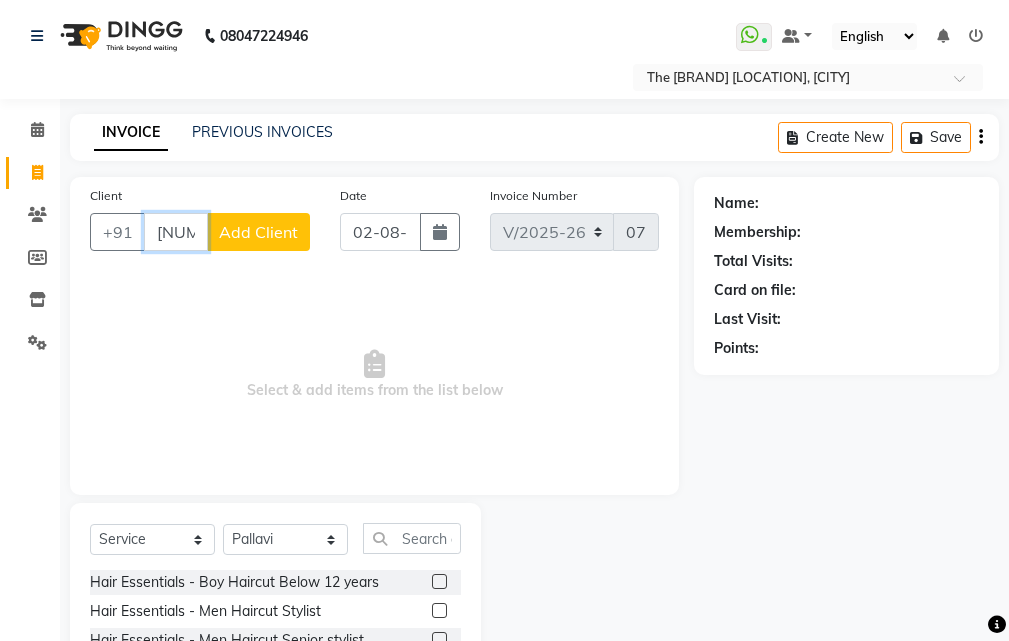 type on "[NUMBER]" 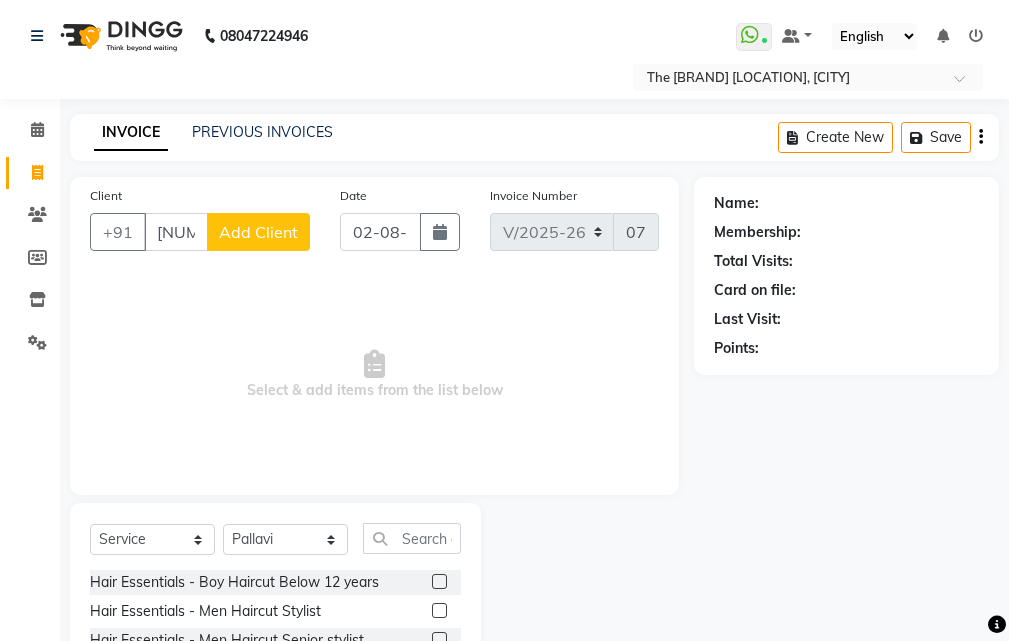 click on "Add Client" 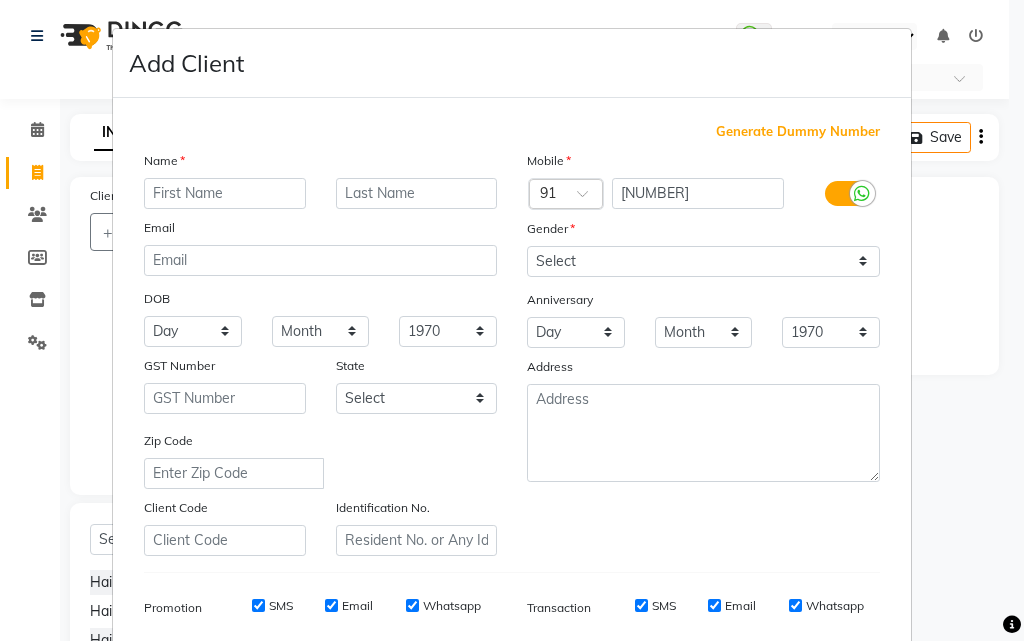 click at bounding box center (225, 193) 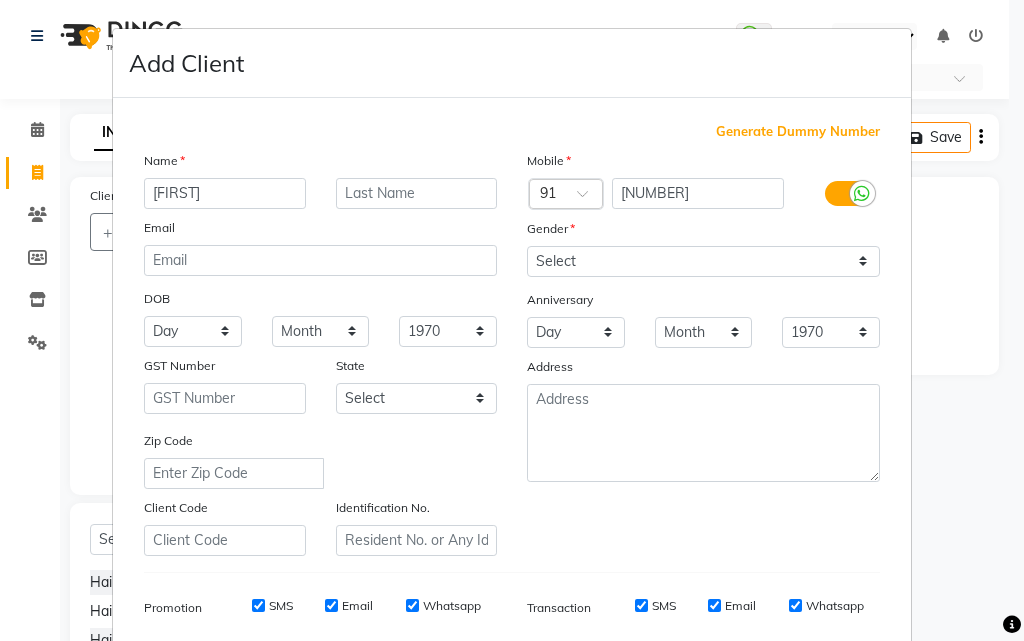 type on "[FIRST]" 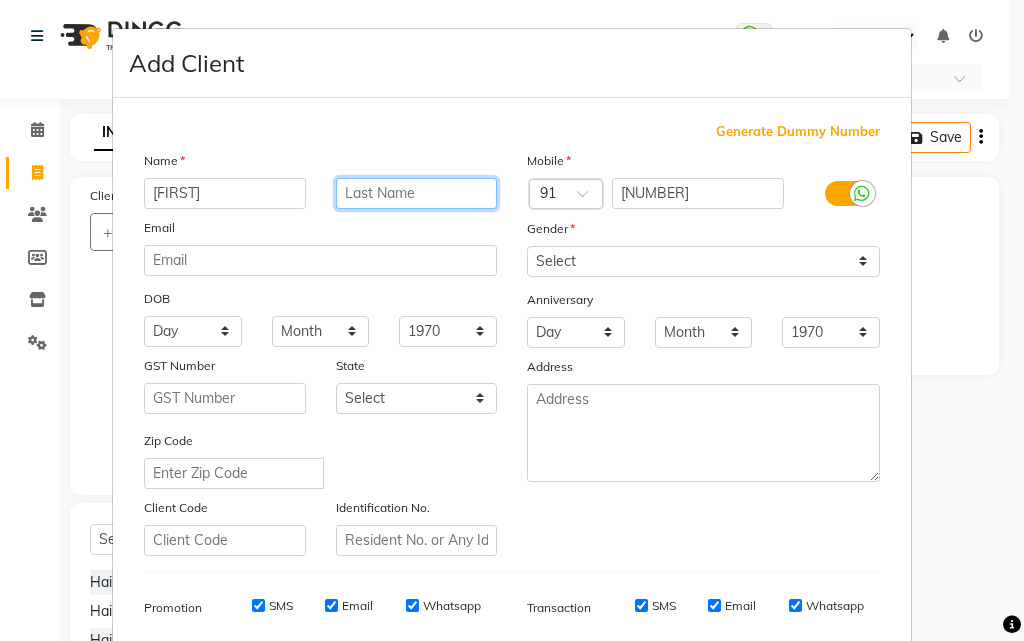 click at bounding box center [417, 193] 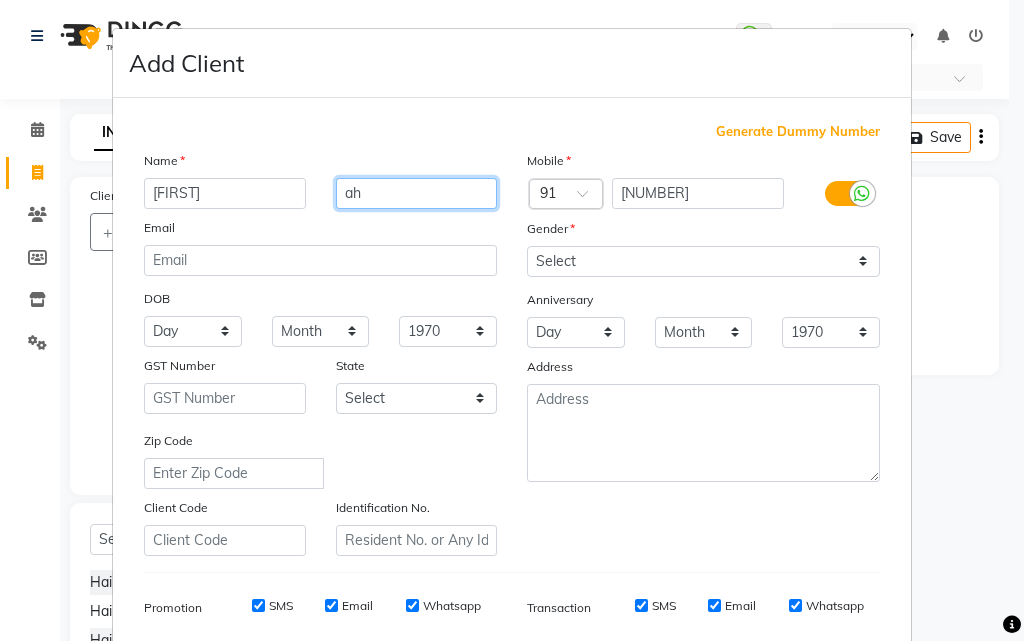 type on "a" 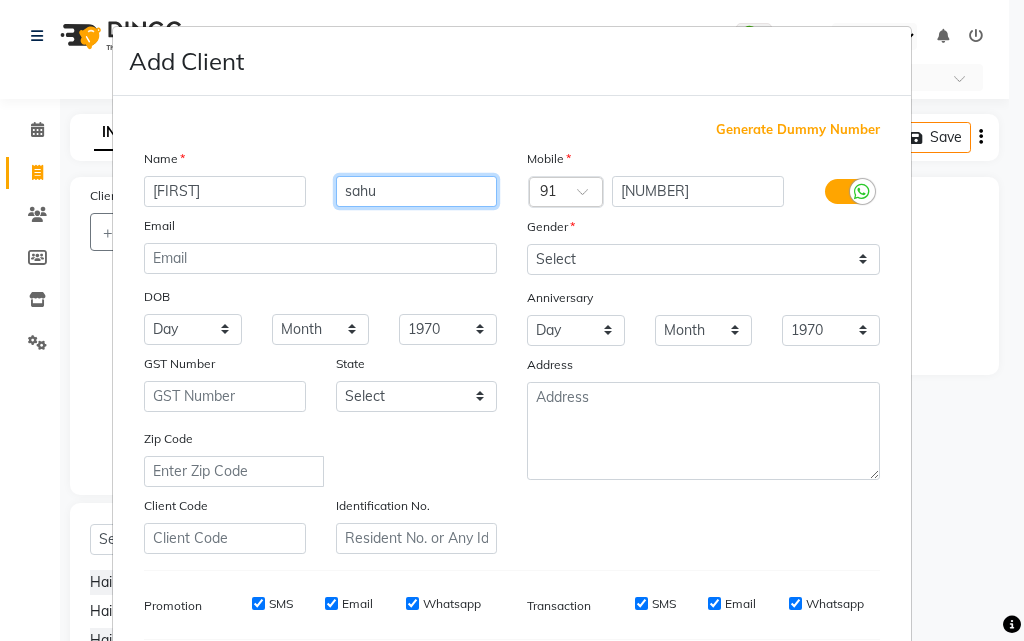 scroll, scrollTop: 0, scrollLeft: 0, axis: both 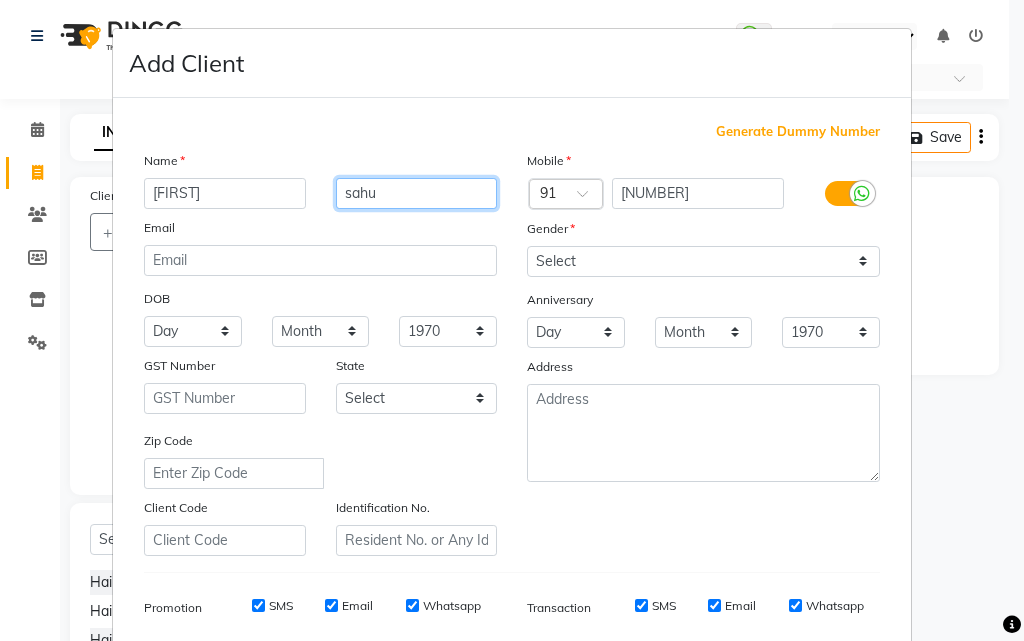 type on "sahu" 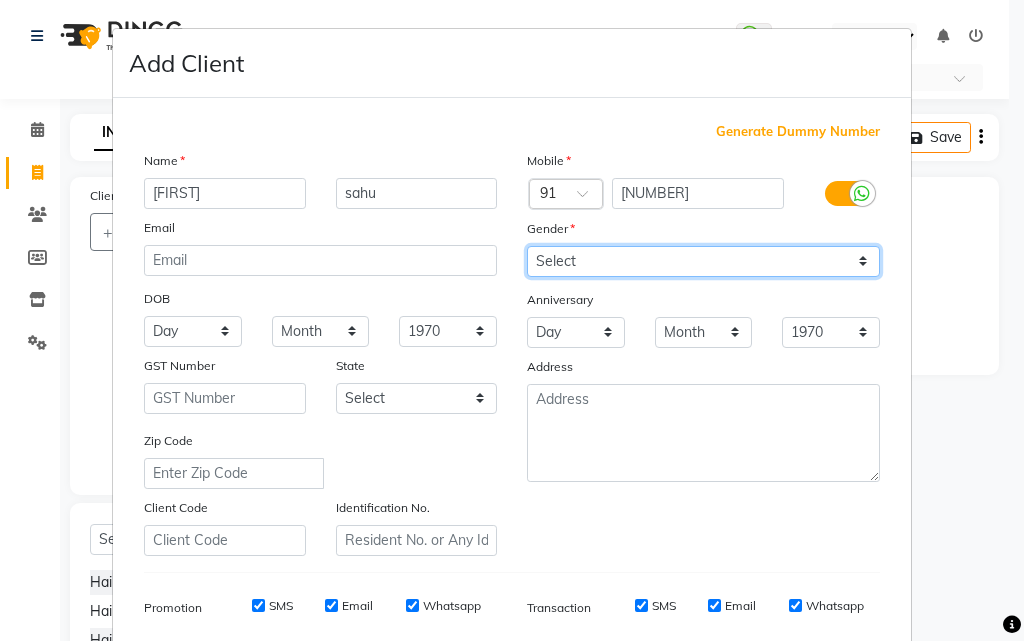 click on "Select Male Female Other Prefer Not To Say" at bounding box center [703, 261] 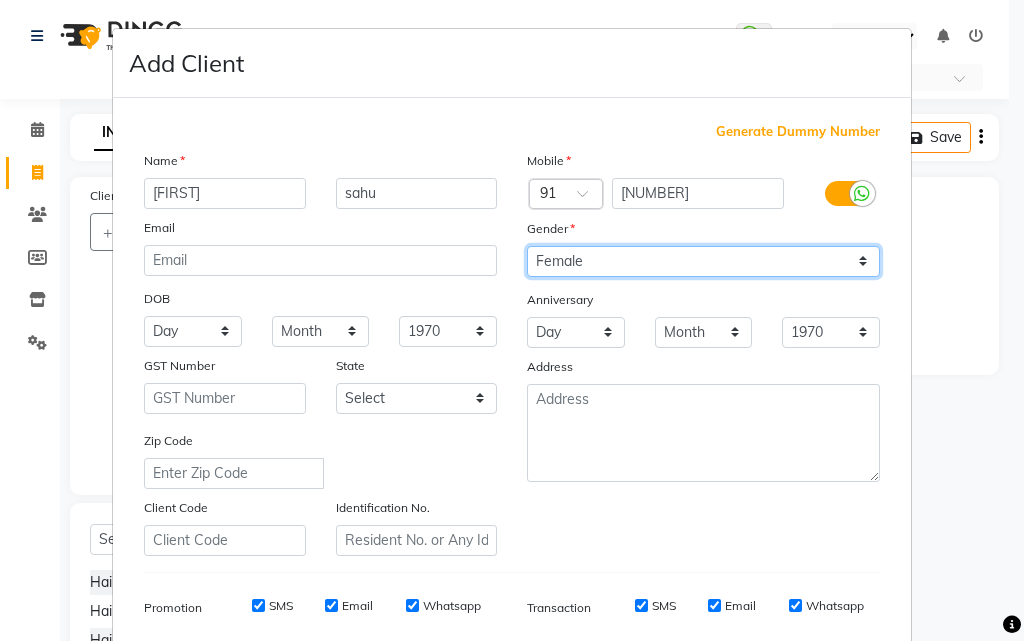 click on "Select Male Female Other Prefer Not To Say" at bounding box center [703, 261] 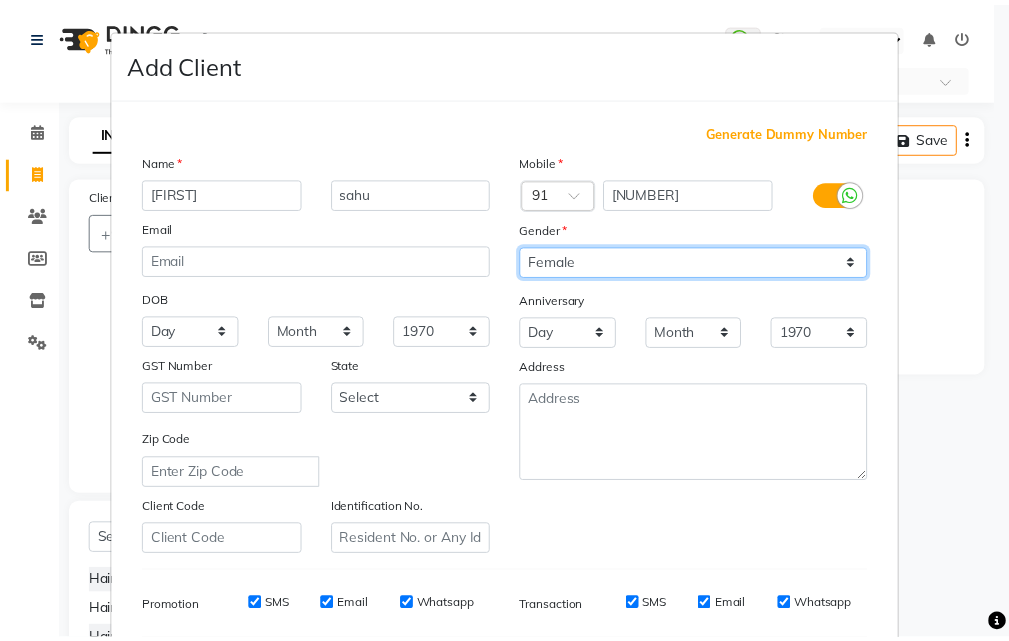 scroll, scrollTop: 282, scrollLeft: 0, axis: vertical 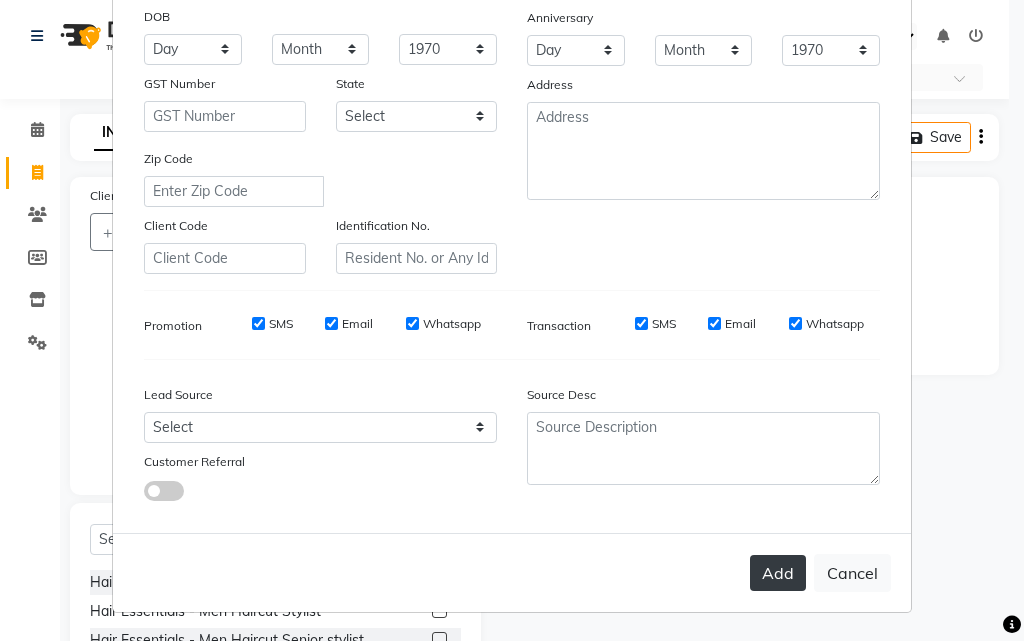 click on "Add" at bounding box center (778, 573) 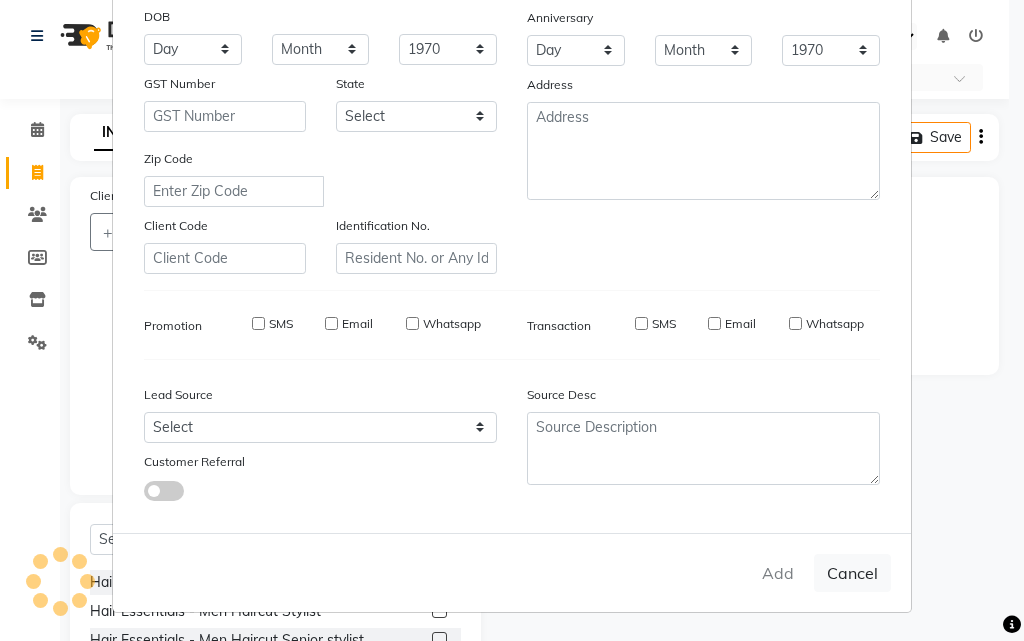 type on "79******00" 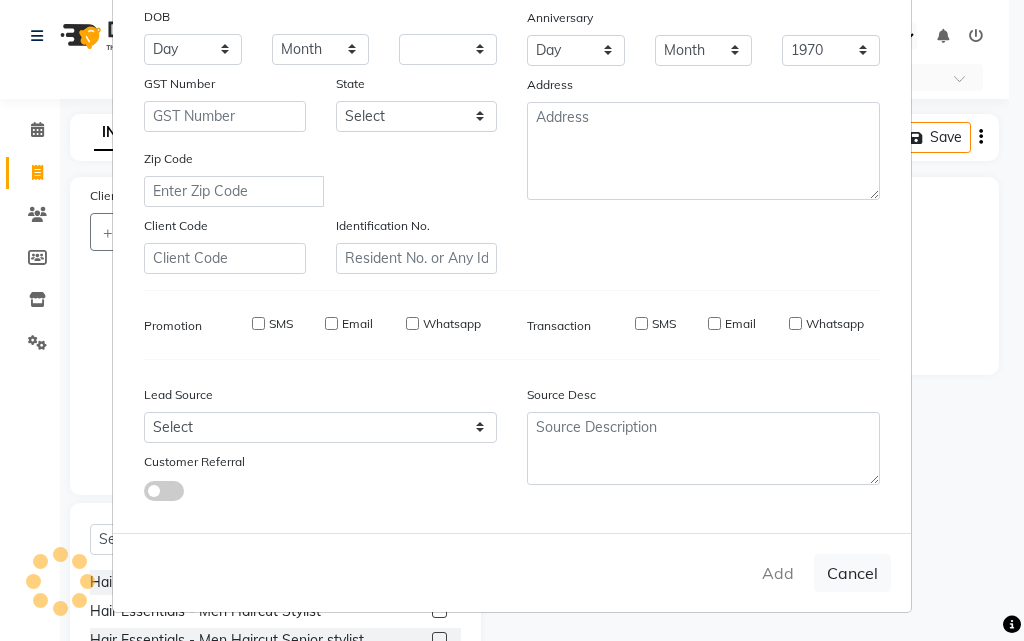 select 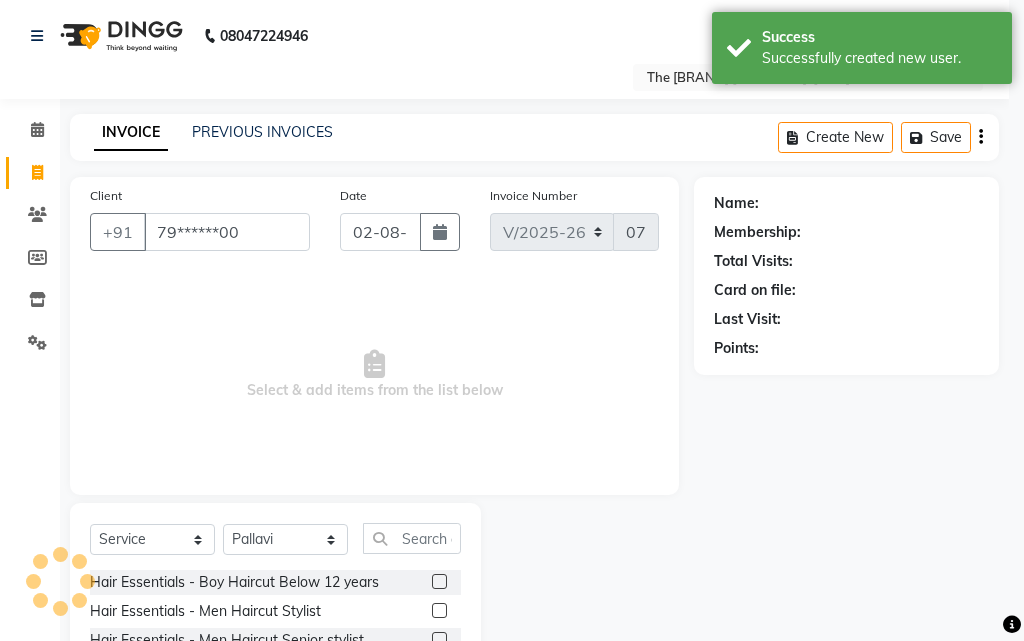 select on "1: Object" 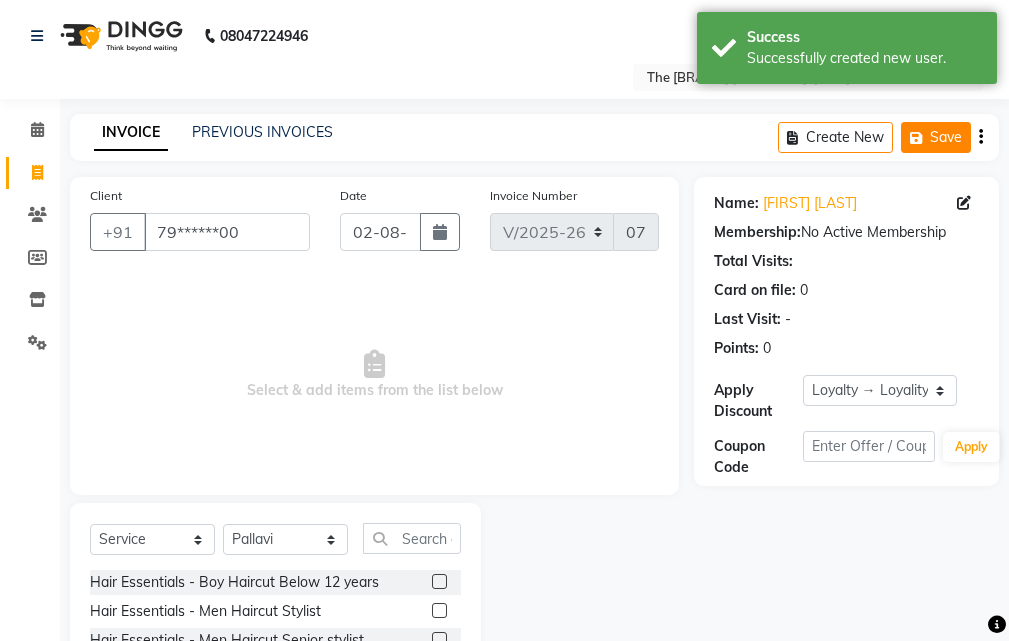 click on "Save" 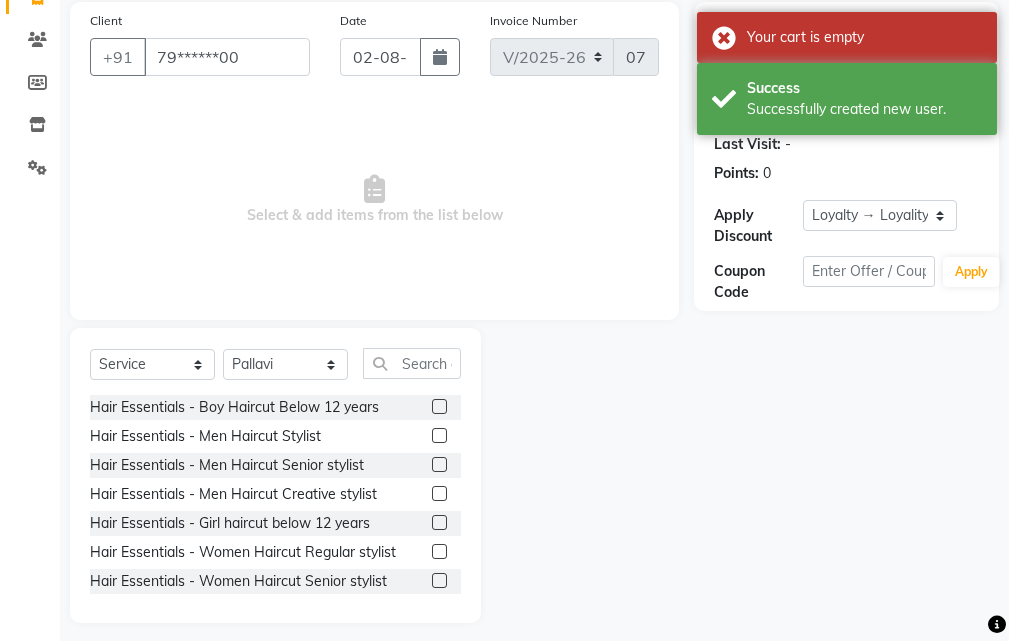 scroll, scrollTop: 187, scrollLeft: 0, axis: vertical 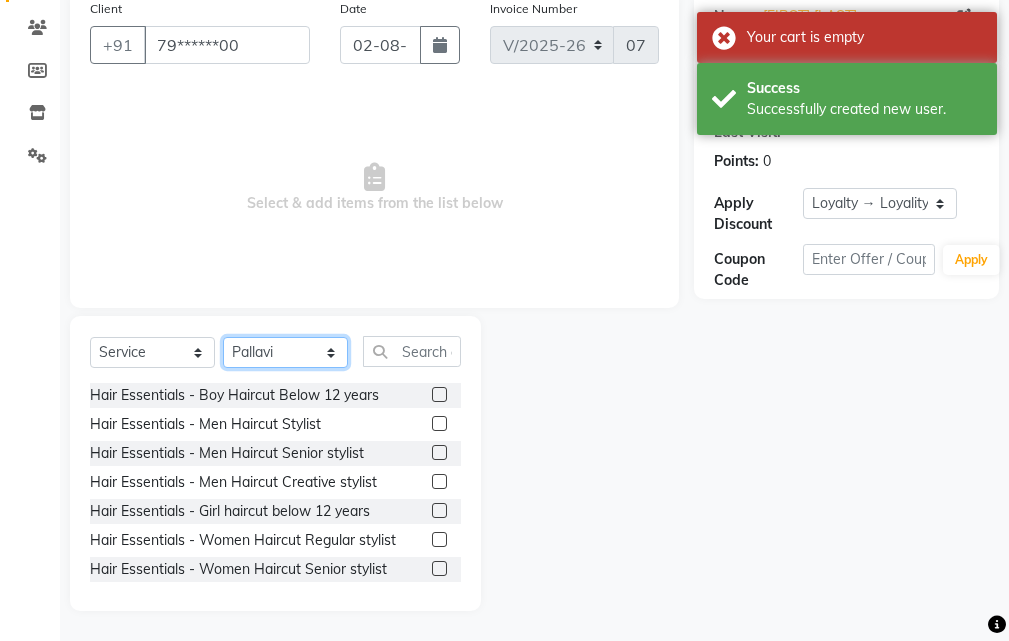 click on "Select Stylist Manager [FIRST] [LAST] [FIRST] [LAST] [FIRST] [LAST] [FIRST] [LAST] [FIRST] [LAST]" 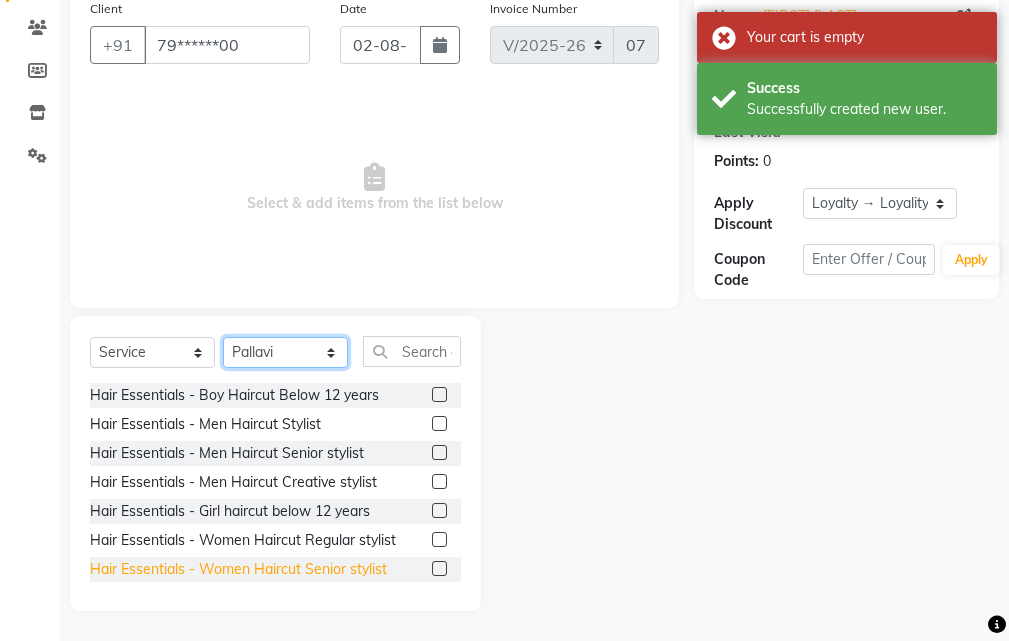 select on "86788" 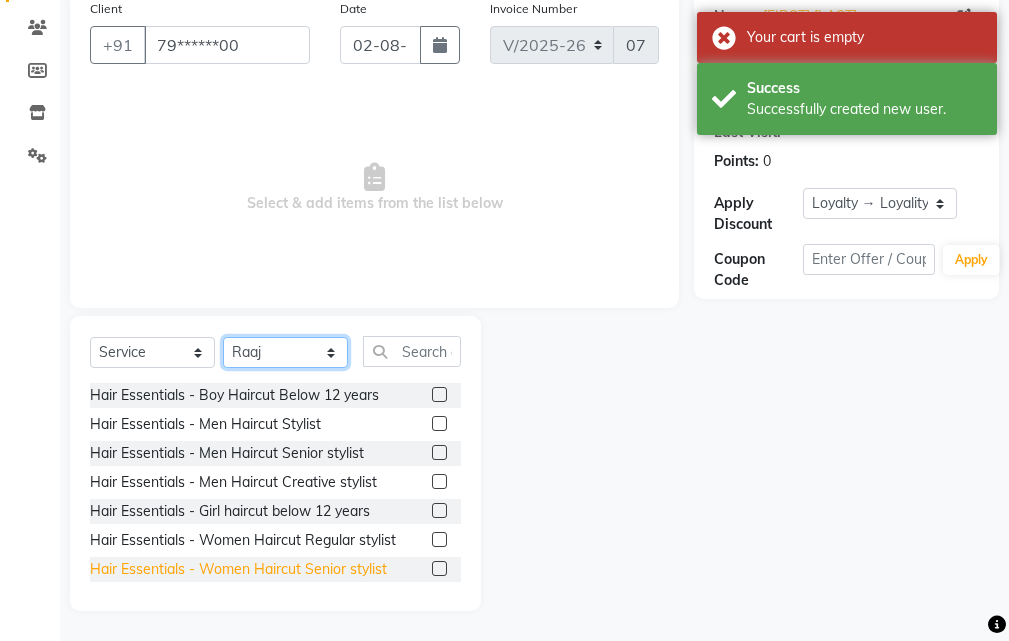 click on "Select Stylist Manager [FIRST] [LAST] [FIRST] [LAST] [FIRST] [LAST] [FIRST] [LAST] [FIRST] [LAST]" 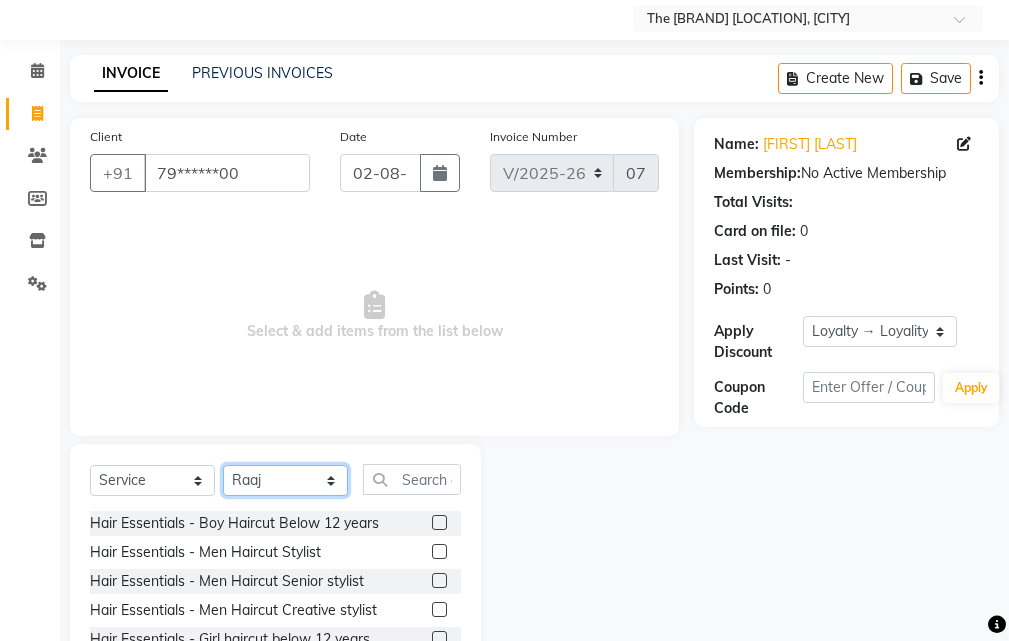 scroll, scrollTop: 187, scrollLeft: 0, axis: vertical 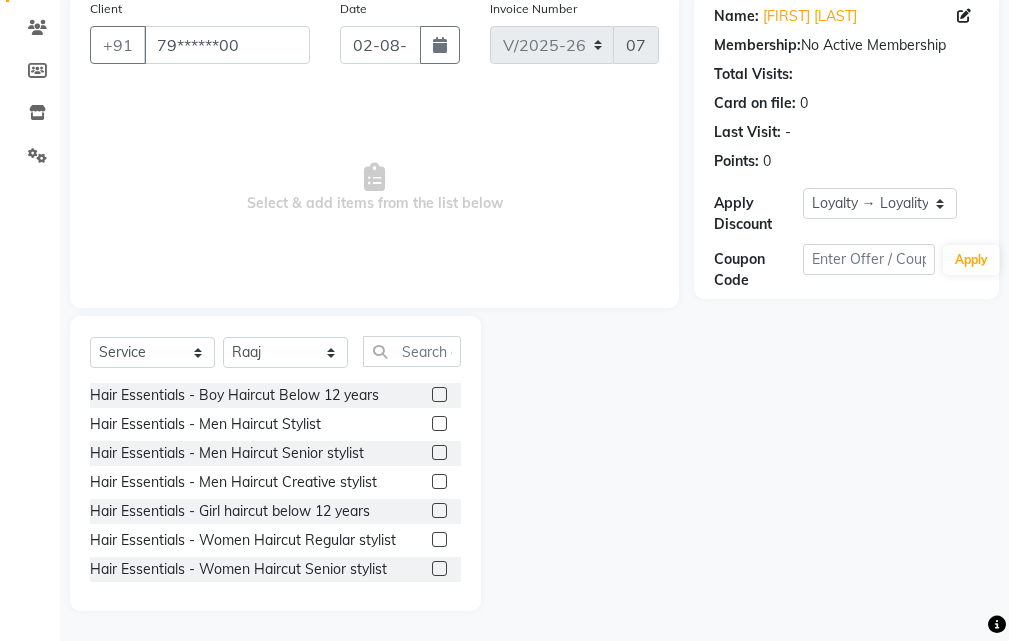 click 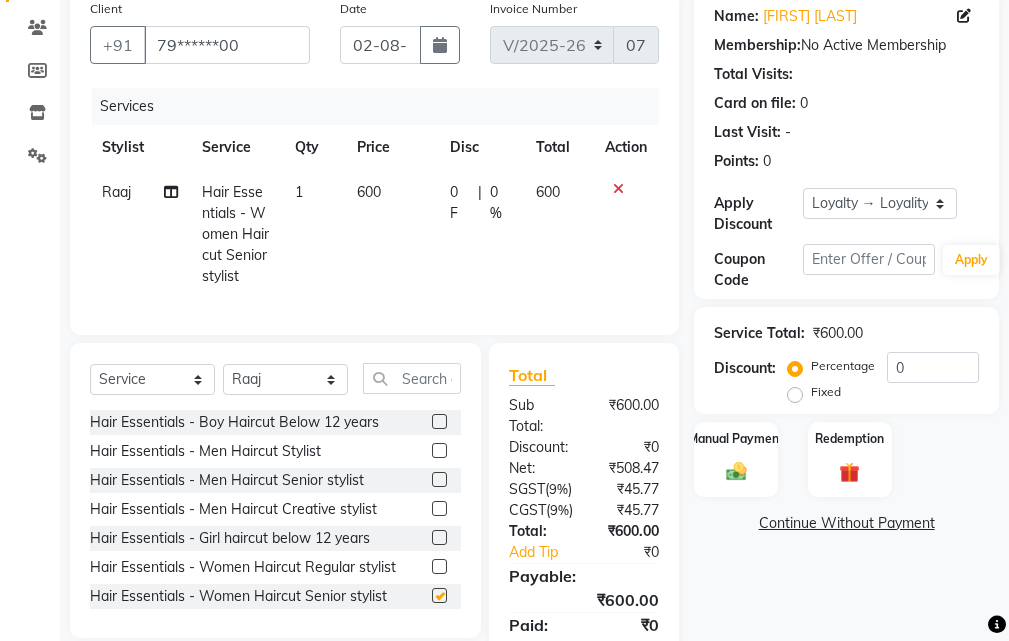 checkbox on "false" 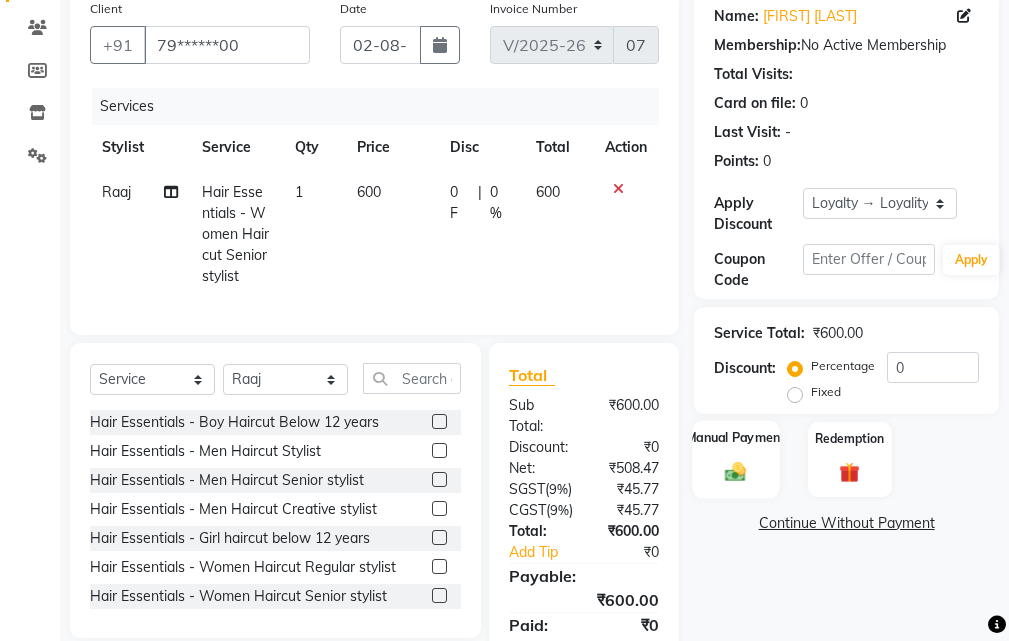 click on "Manual Payment" 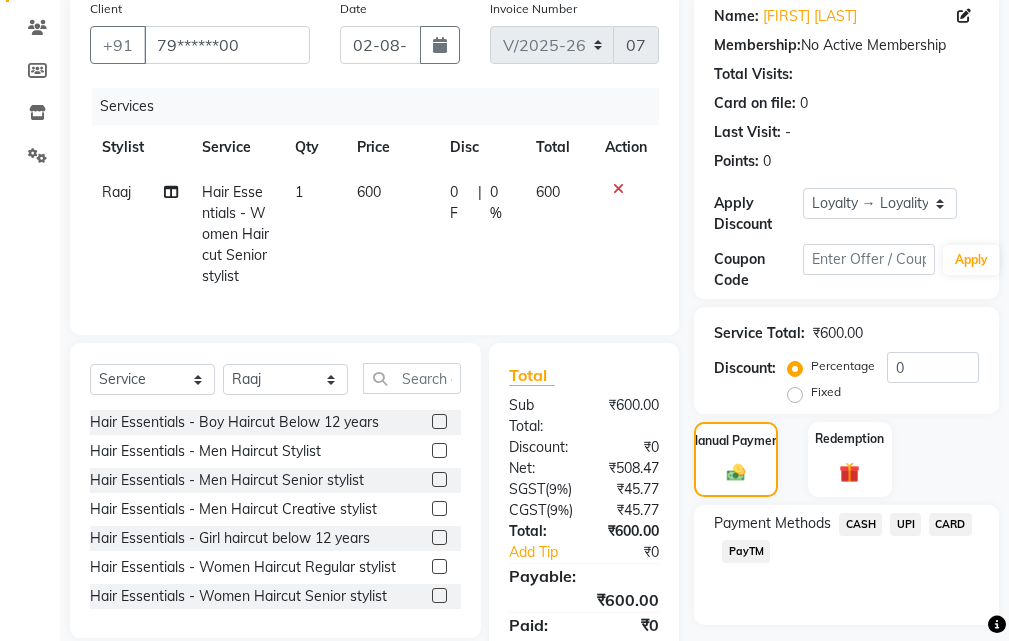click on "UPI" 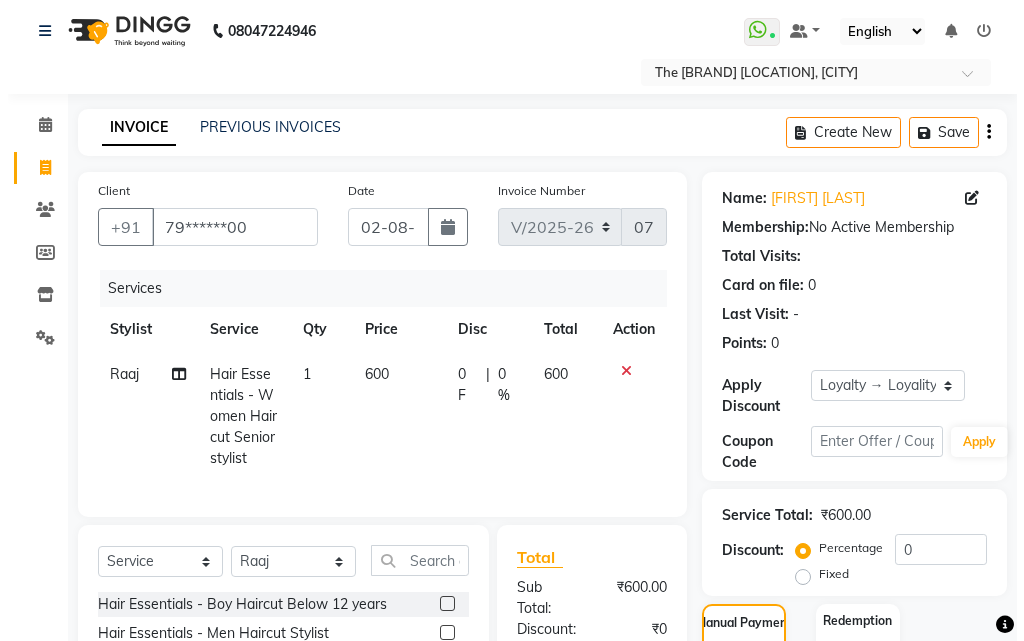scroll, scrollTop: 0, scrollLeft: 0, axis: both 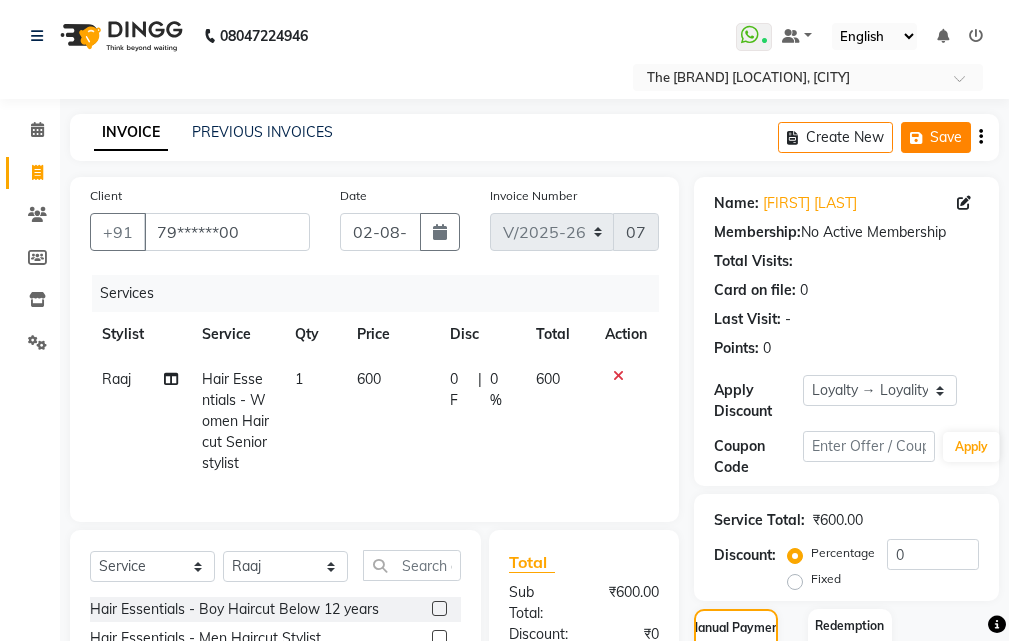 click 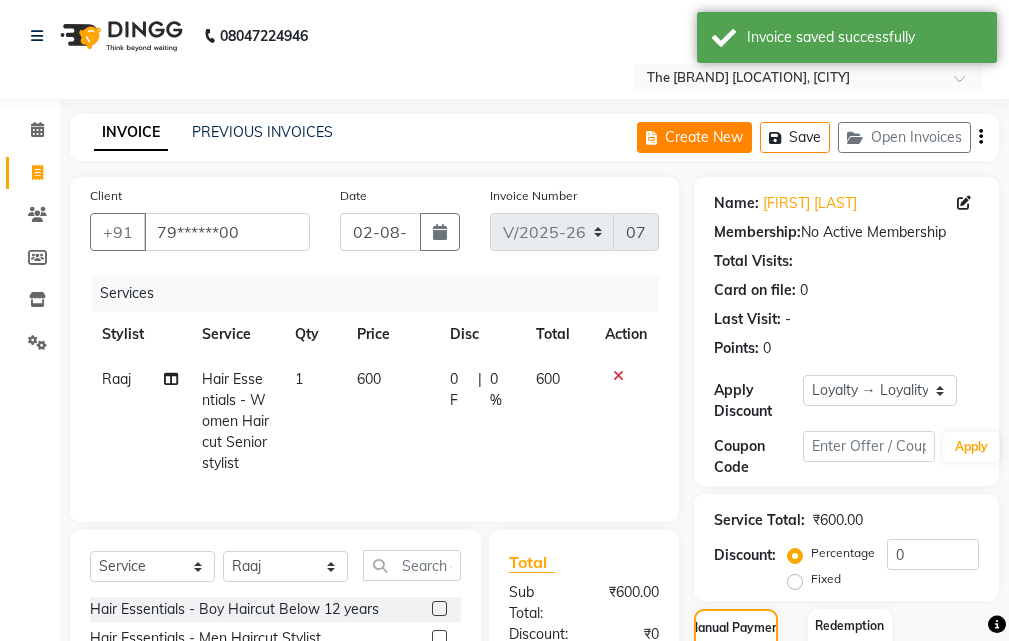 click on "Create New" 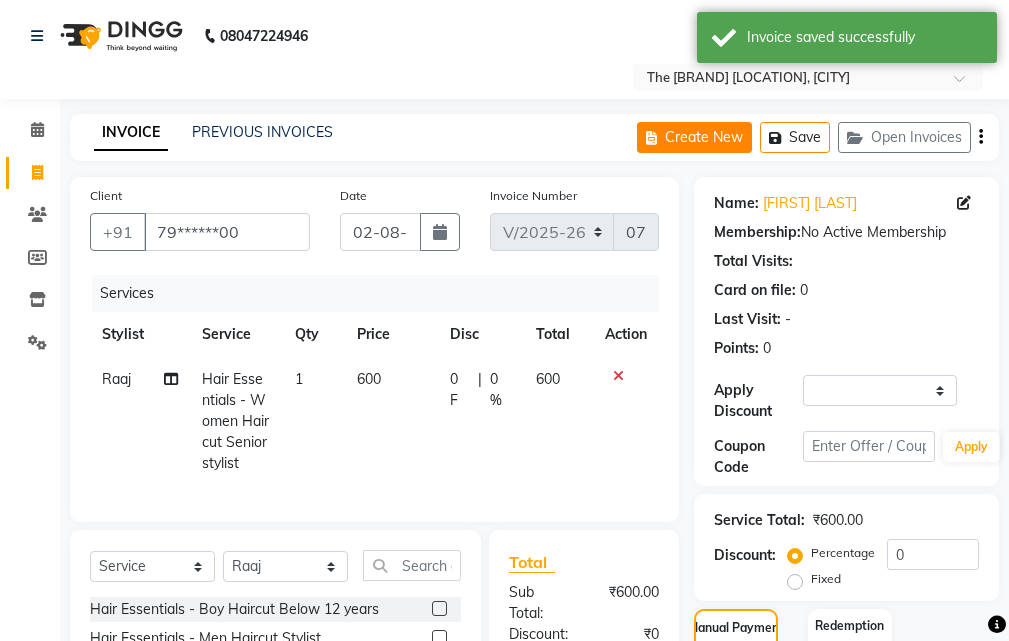 select on "service" 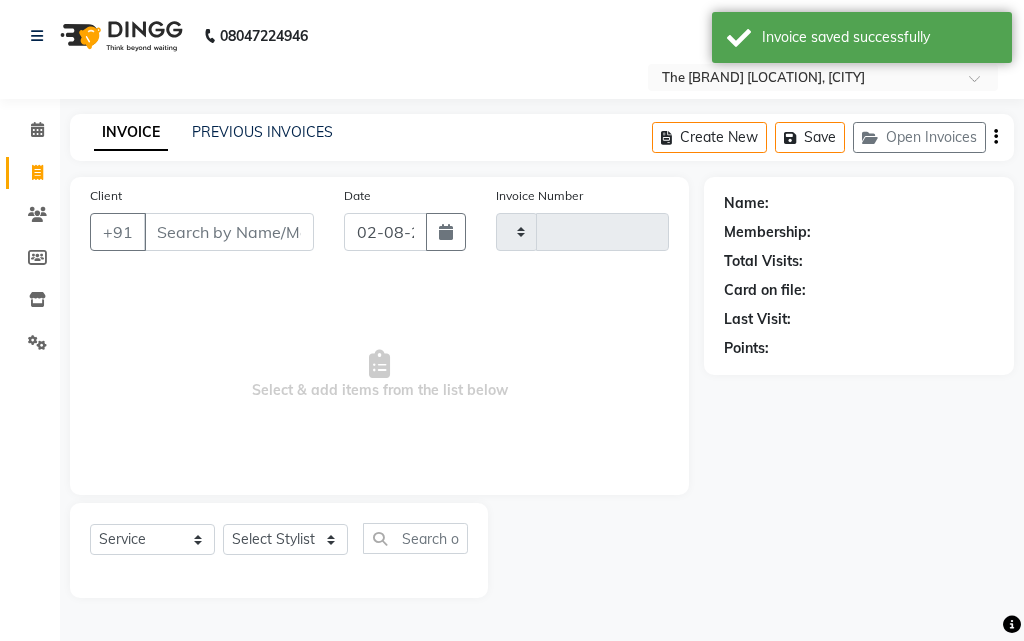 type on "0739" 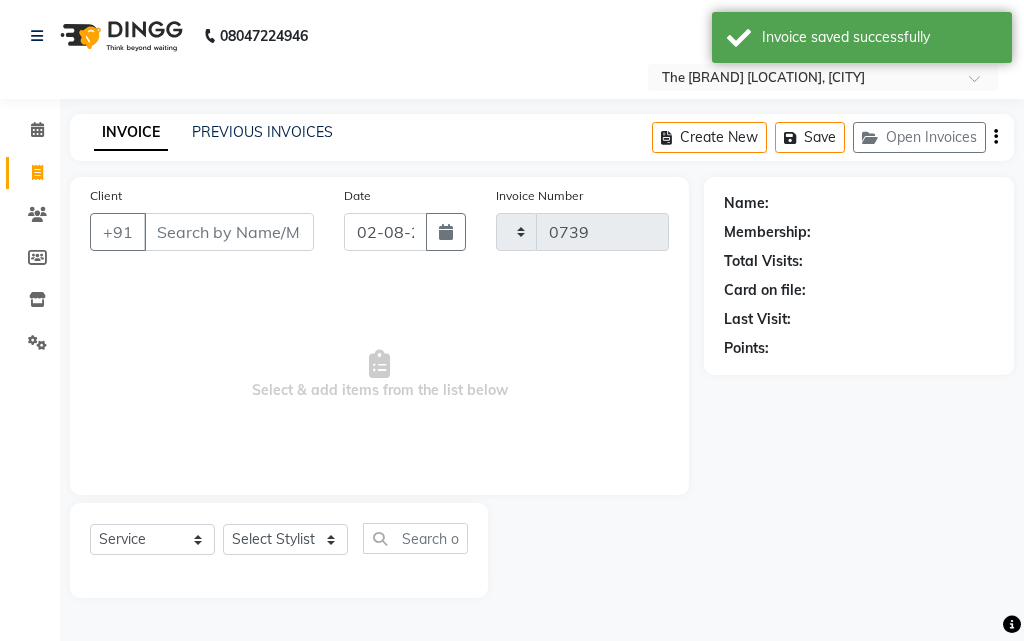 select on "6473" 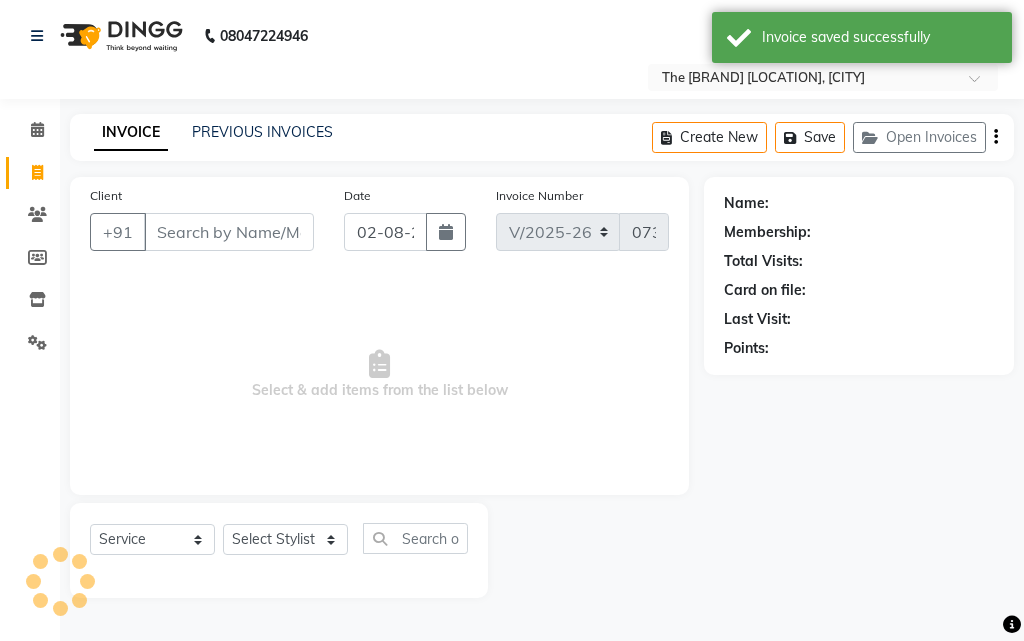 select on "63556" 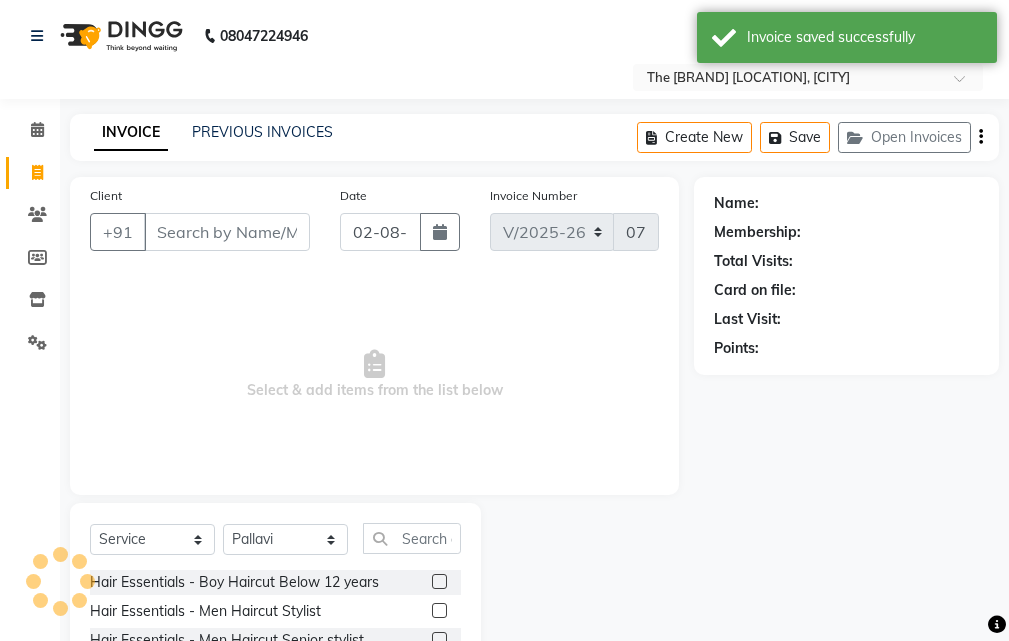 click on "Client" at bounding box center (227, 232) 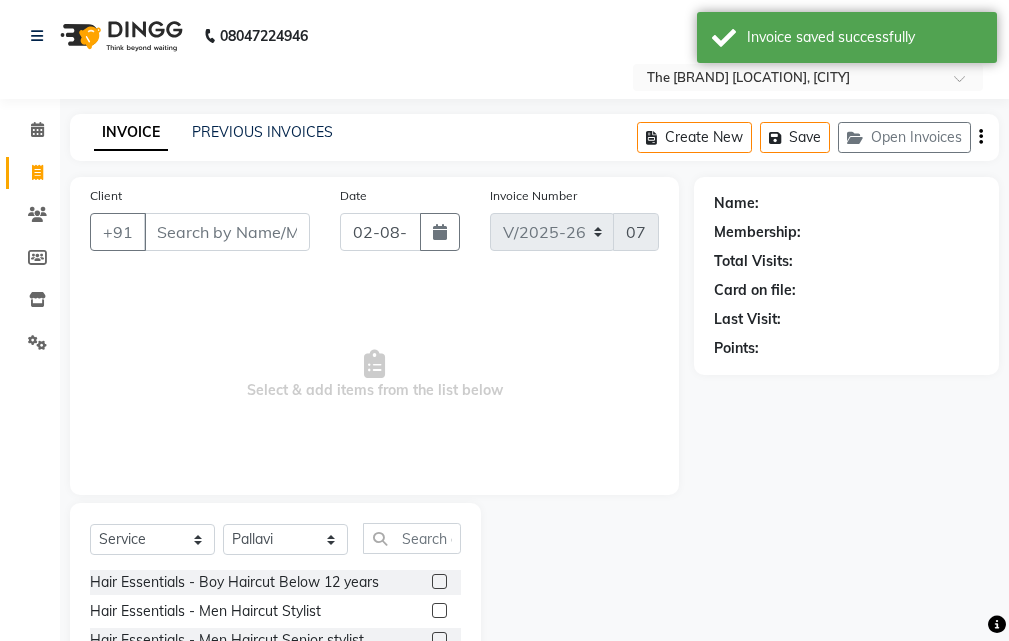 click on "Client" at bounding box center (227, 232) 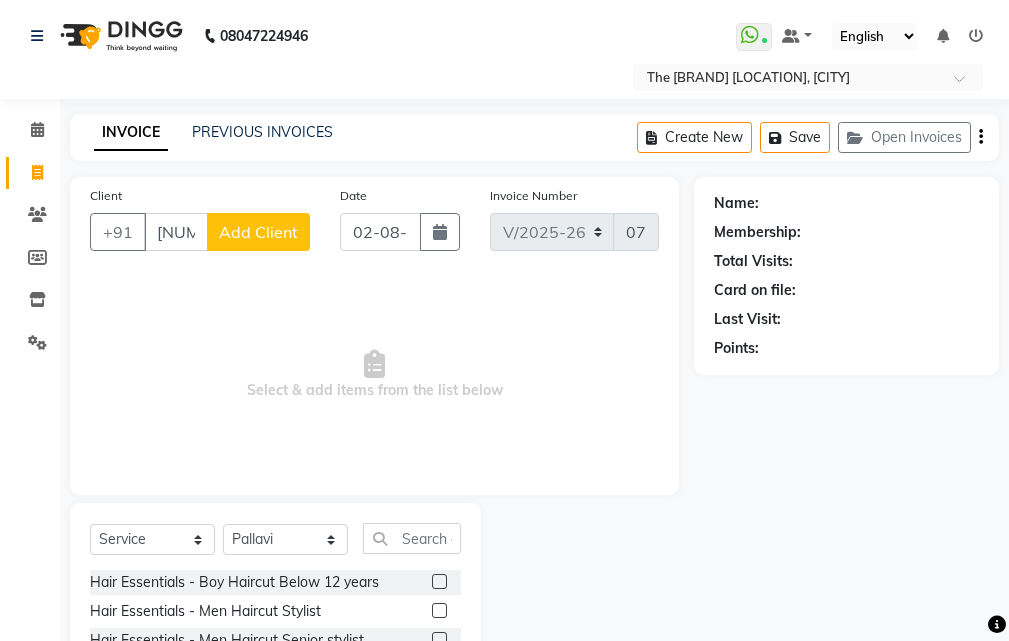 type on "[NUMBER]" 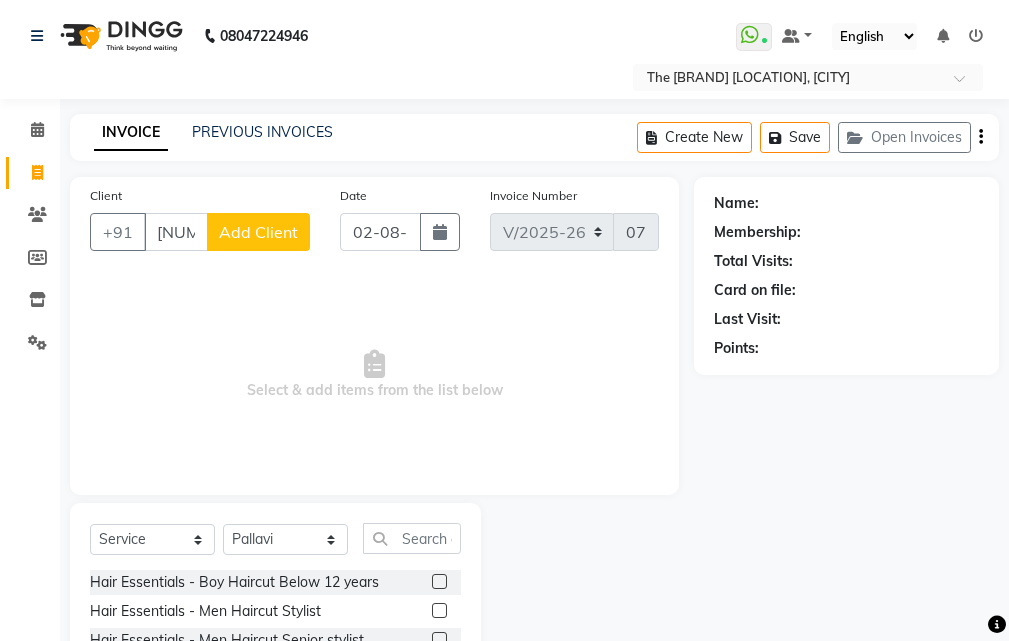 click on "Add Client" 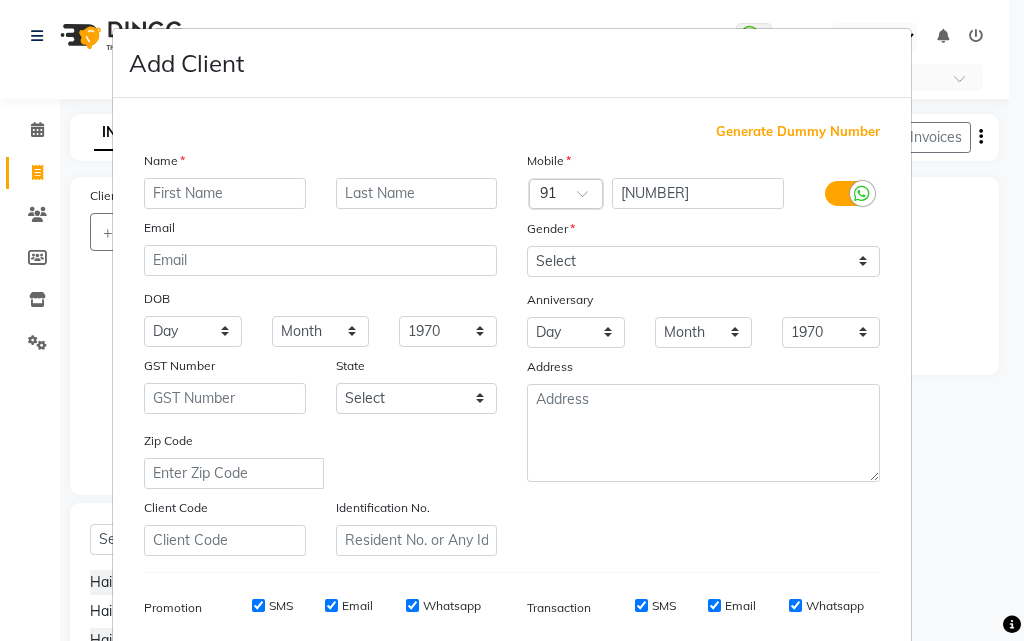 click at bounding box center [225, 193] 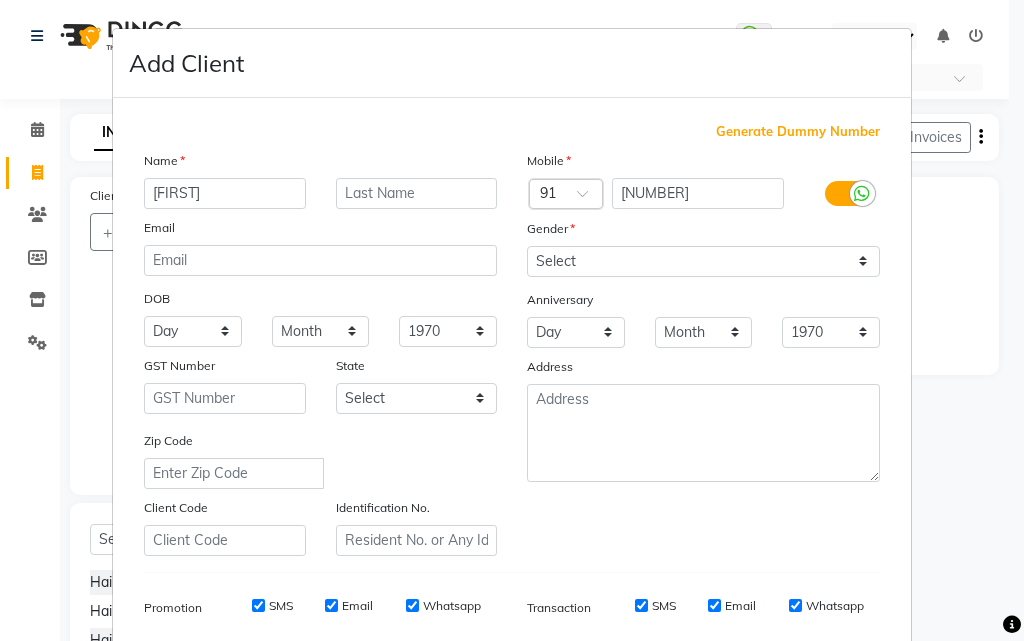 type on "[FIRST]" 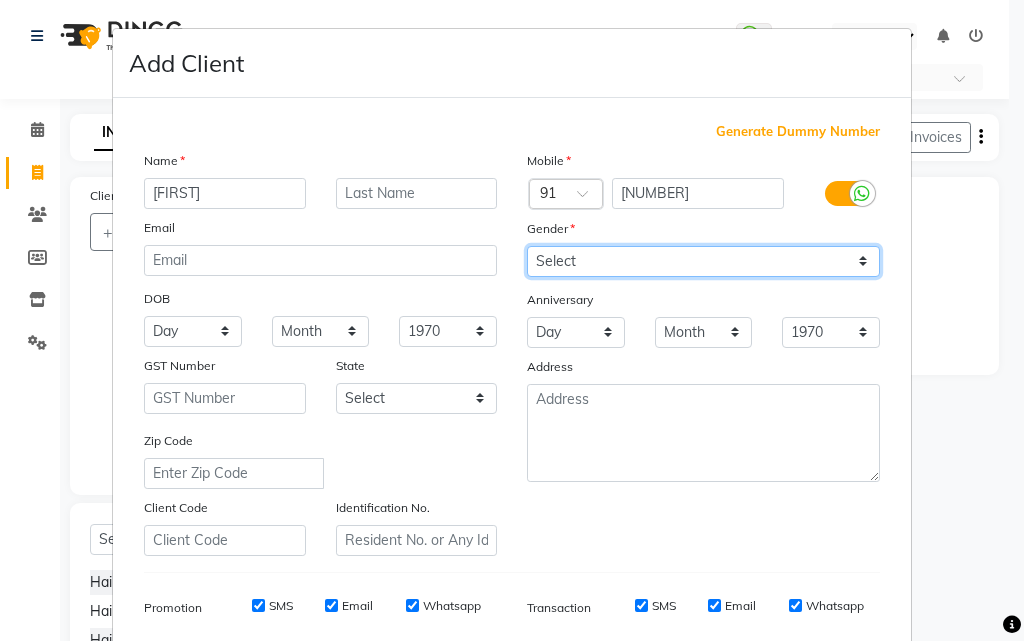 click on "Select Male Female Other Prefer Not To Say" at bounding box center [703, 261] 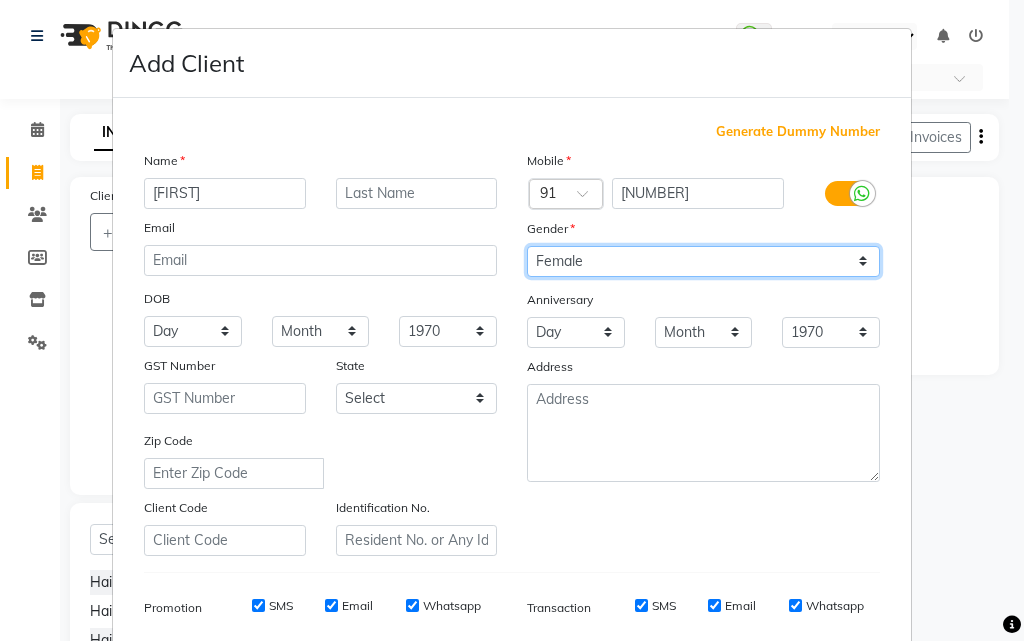 click on "Select Male Female Other Prefer Not To Say" at bounding box center (703, 261) 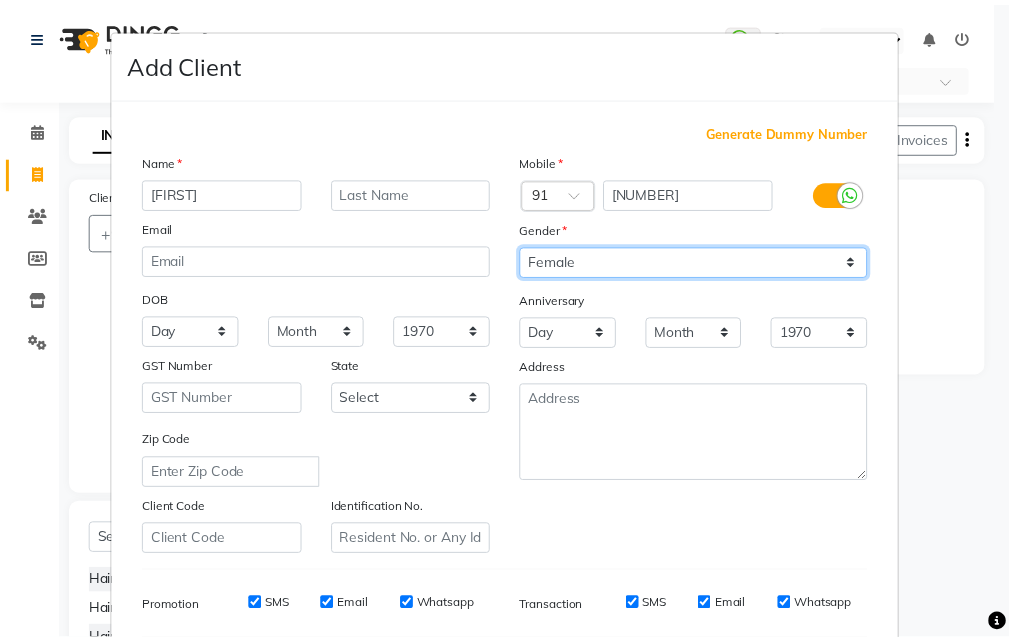 scroll, scrollTop: 282, scrollLeft: 0, axis: vertical 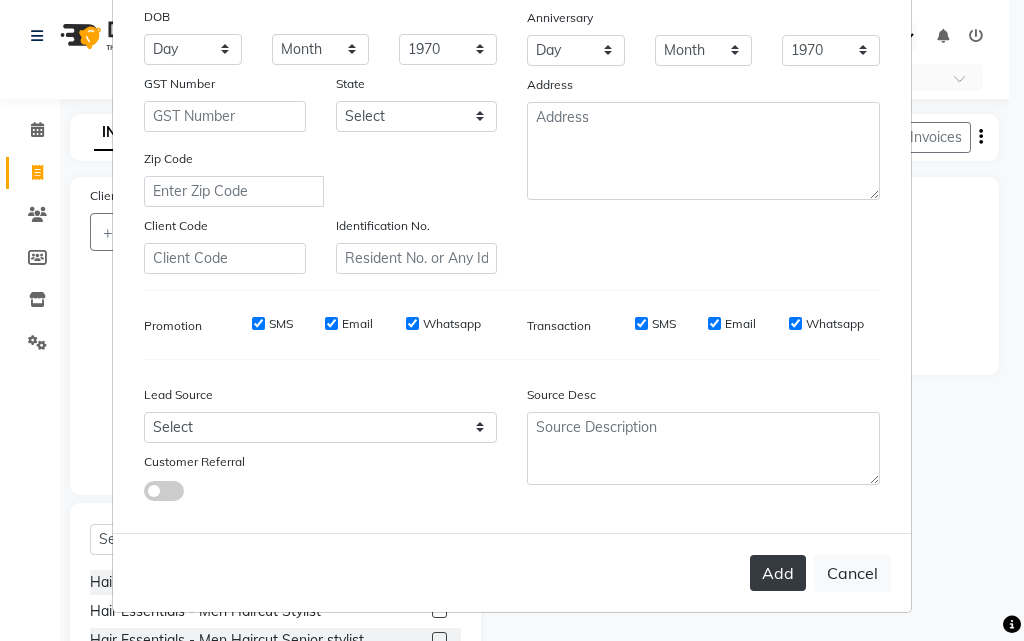 click on "Add" at bounding box center (778, 573) 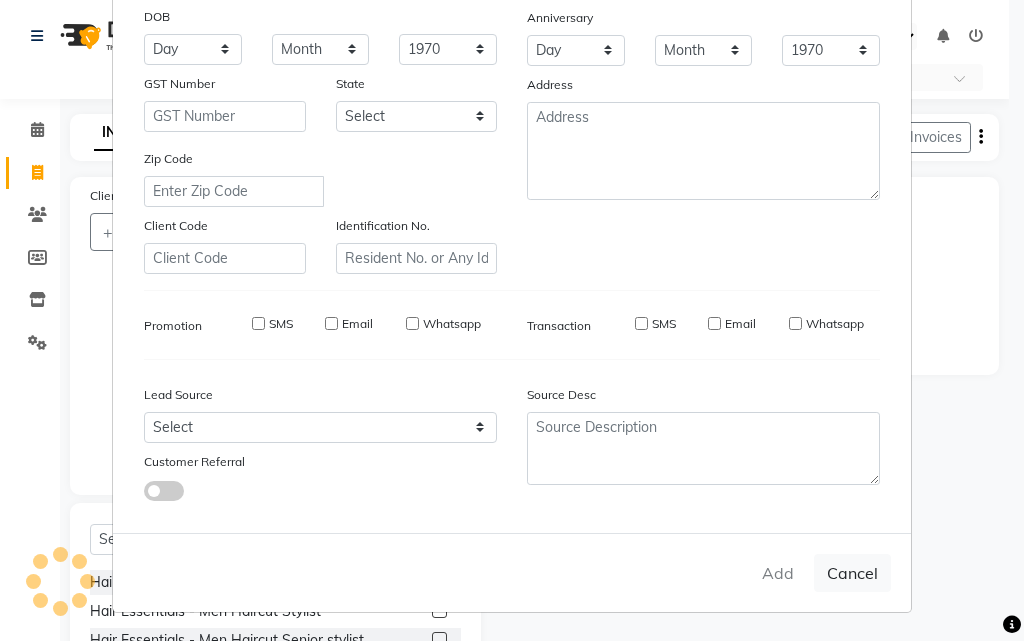 type on "80******56" 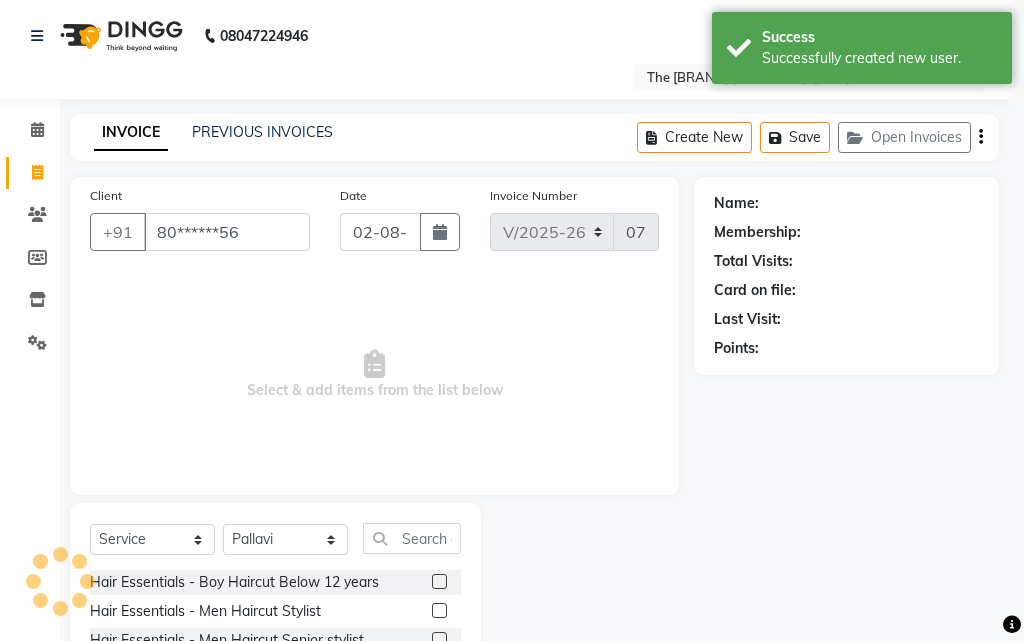 select on "1: Object" 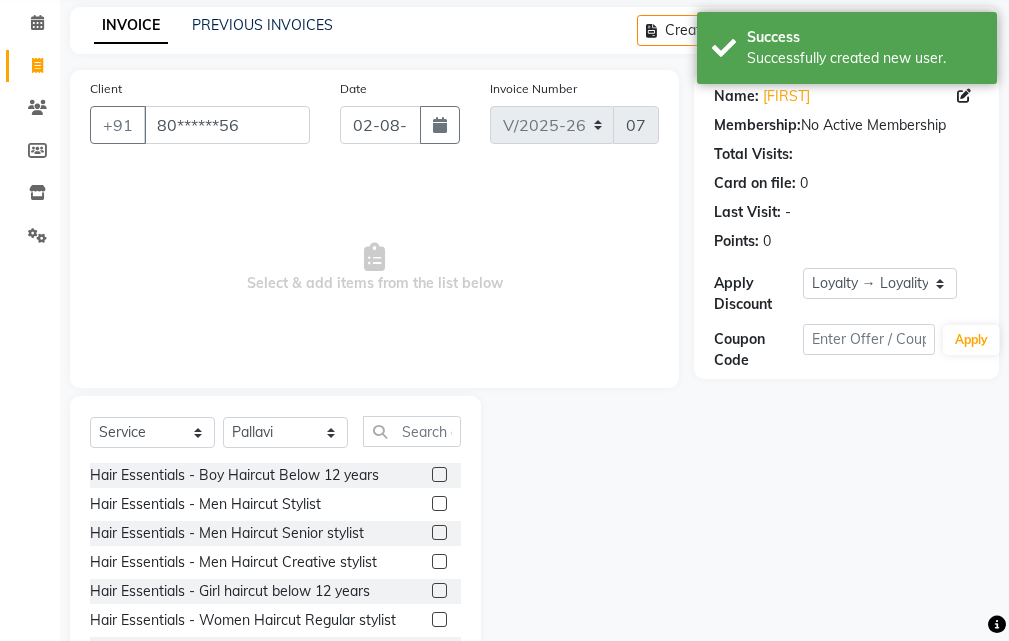 scroll, scrollTop: 187, scrollLeft: 0, axis: vertical 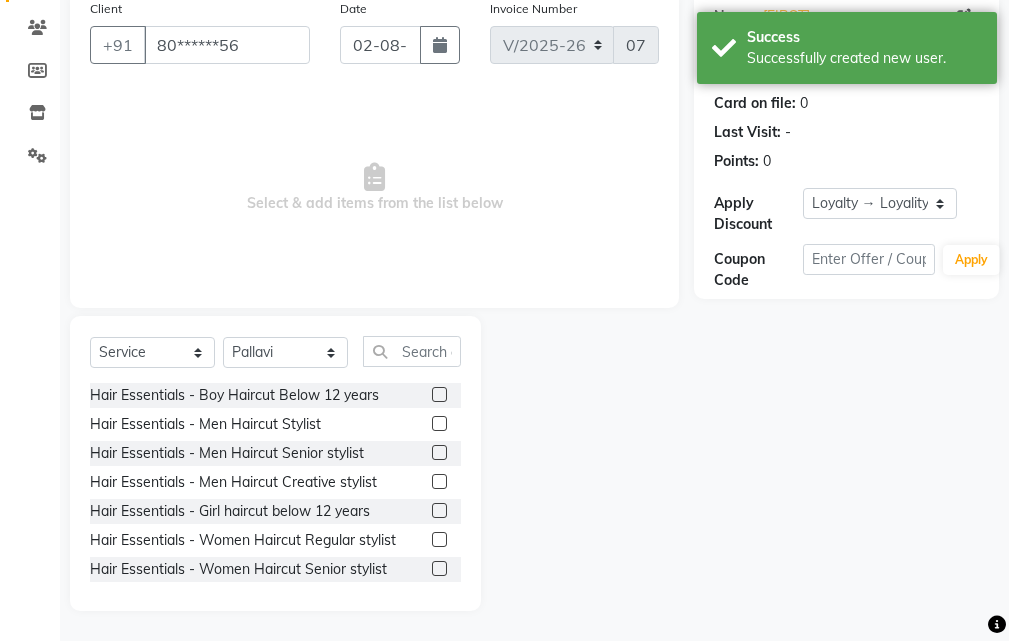 click 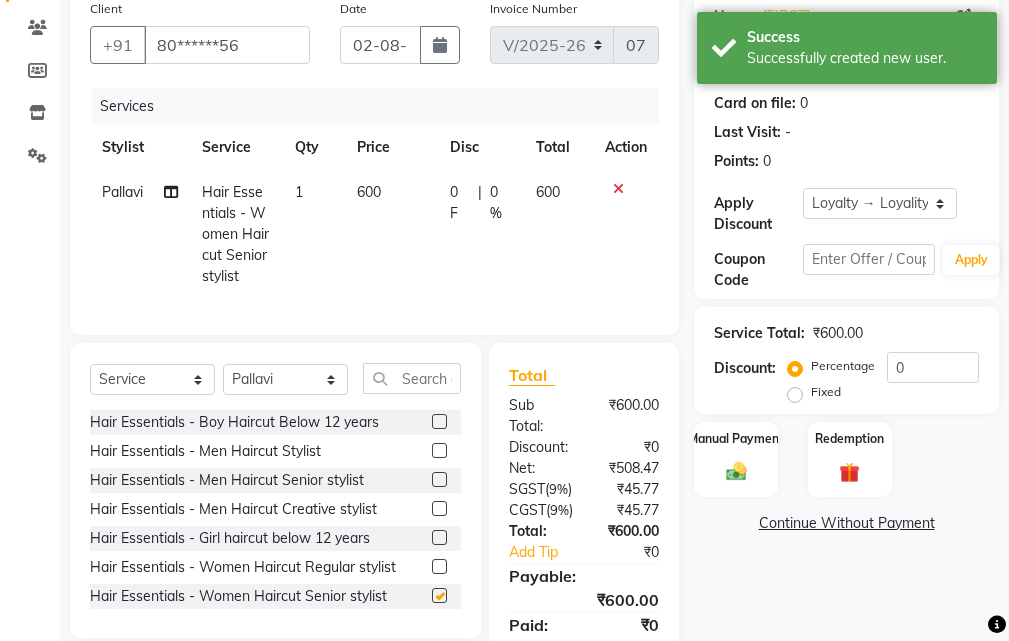 checkbox on "false" 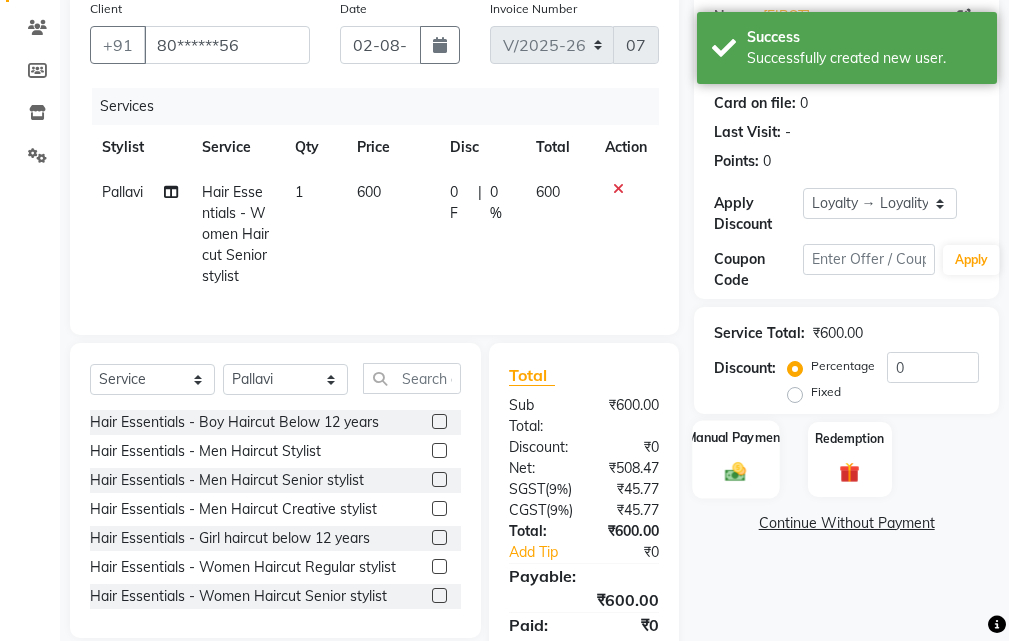 drag, startPoint x: 720, startPoint y: 451, endPoint x: 732, endPoint y: 453, distance: 12.165525 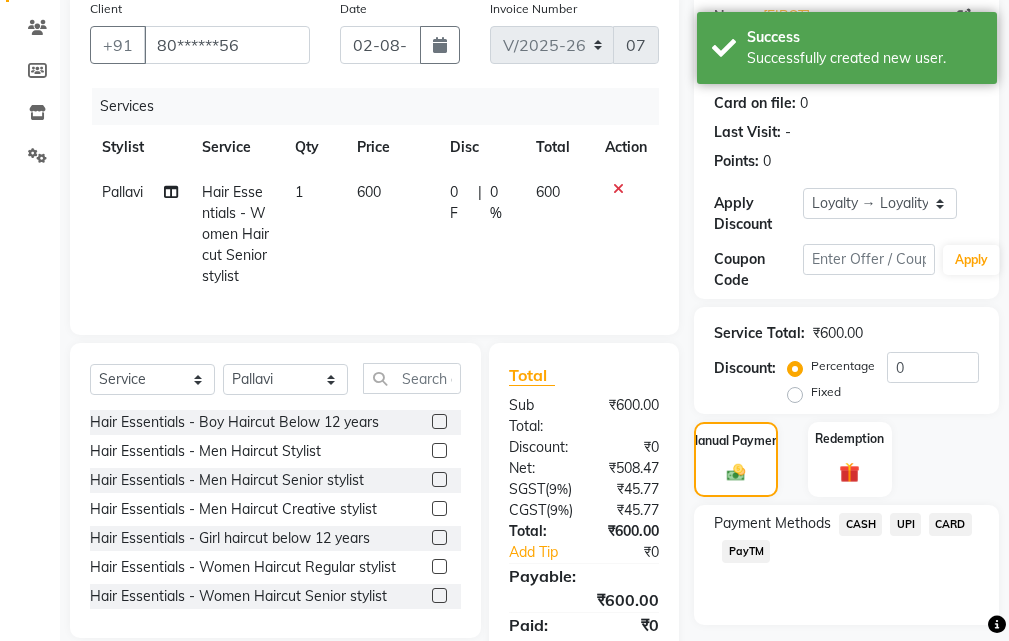 click on "UPI" 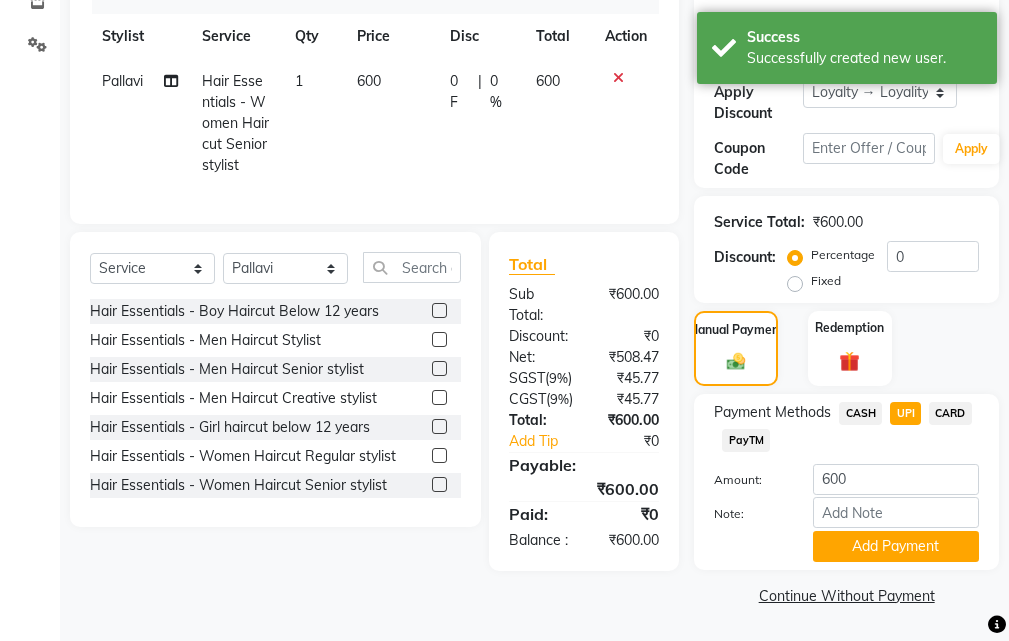 scroll, scrollTop: 336, scrollLeft: 0, axis: vertical 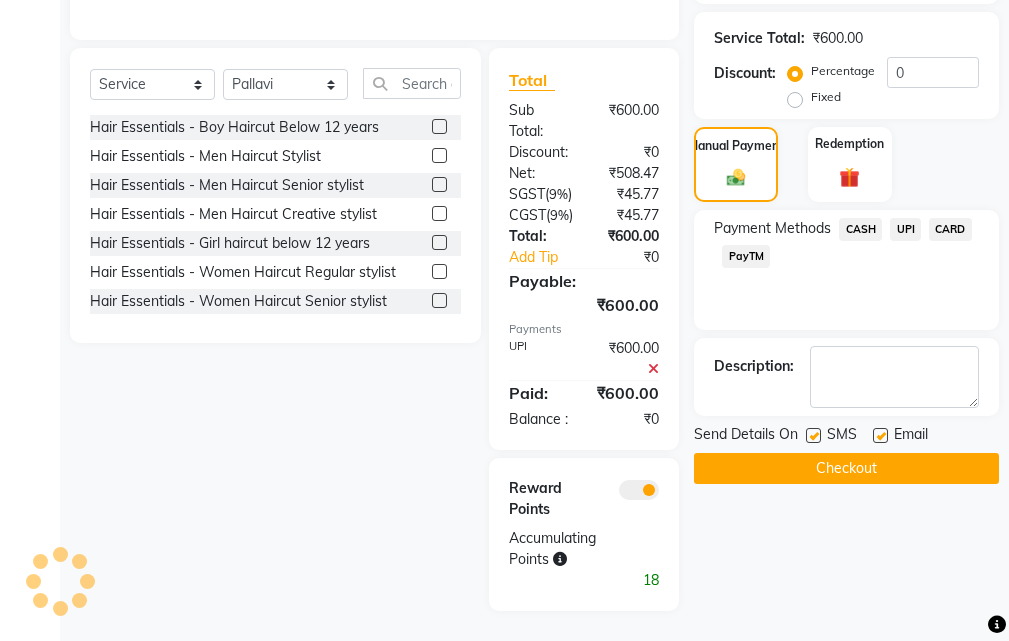 drag, startPoint x: 862, startPoint y: 174, endPoint x: 864, endPoint y: 190, distance: 16.124516 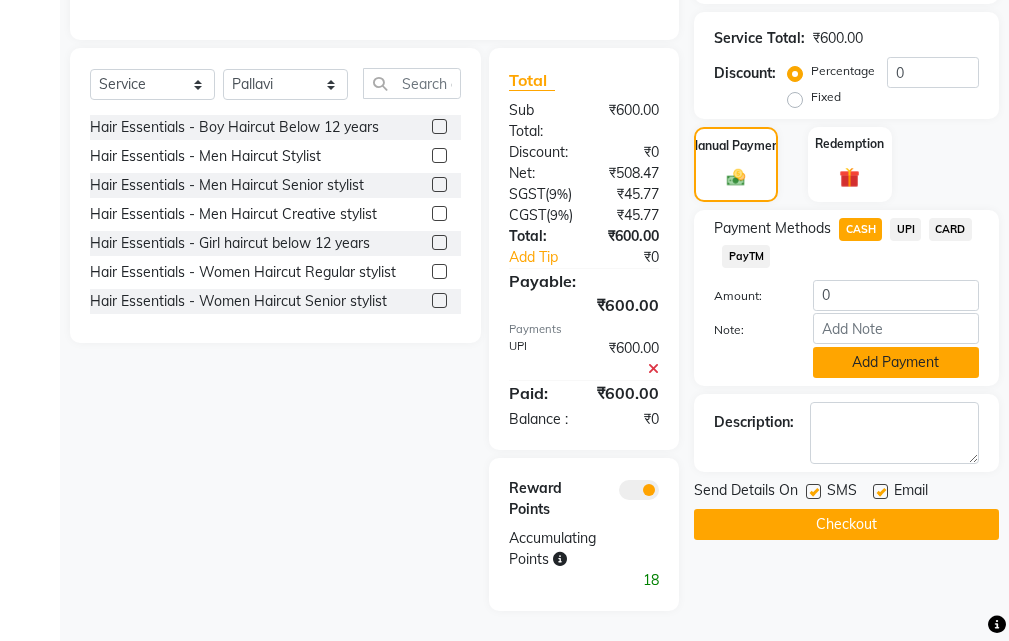 click on "Add Payment" 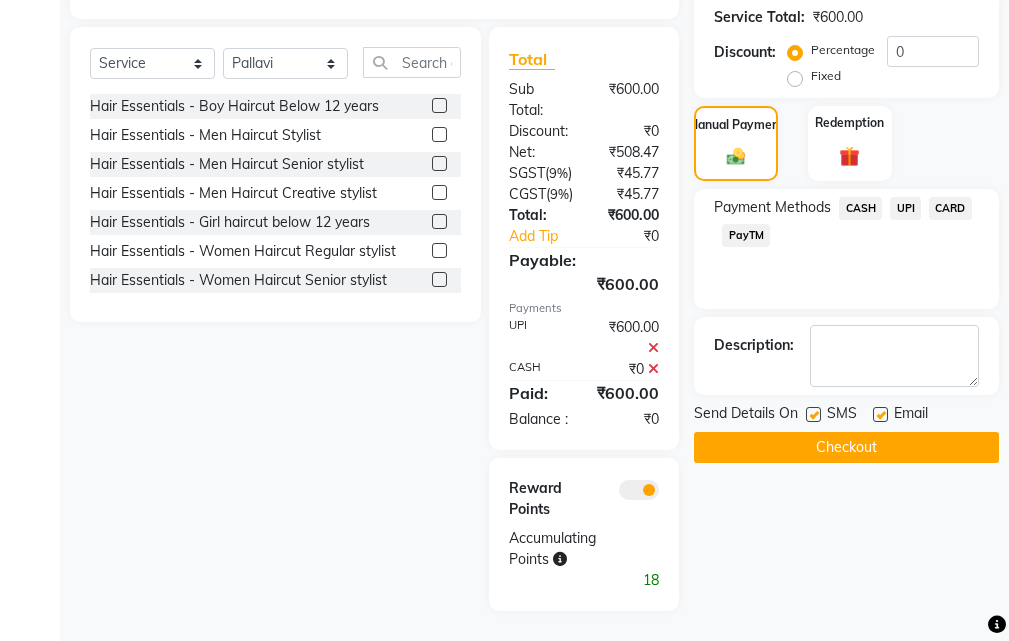 click on "Checkout" 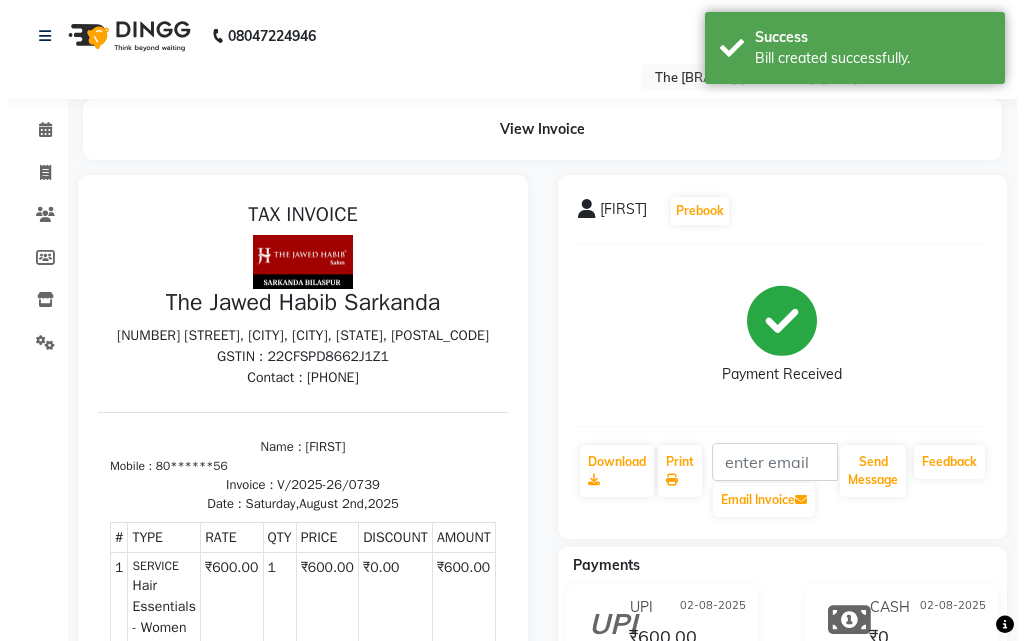 scroll, scrollTop: 0, scrollLeft: 0, axis: both 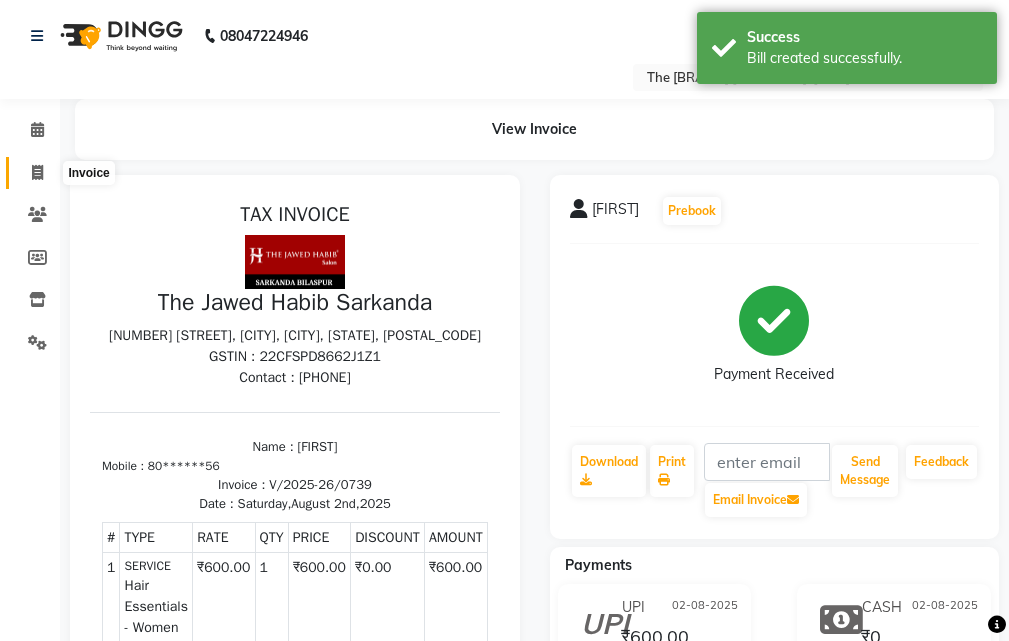 click 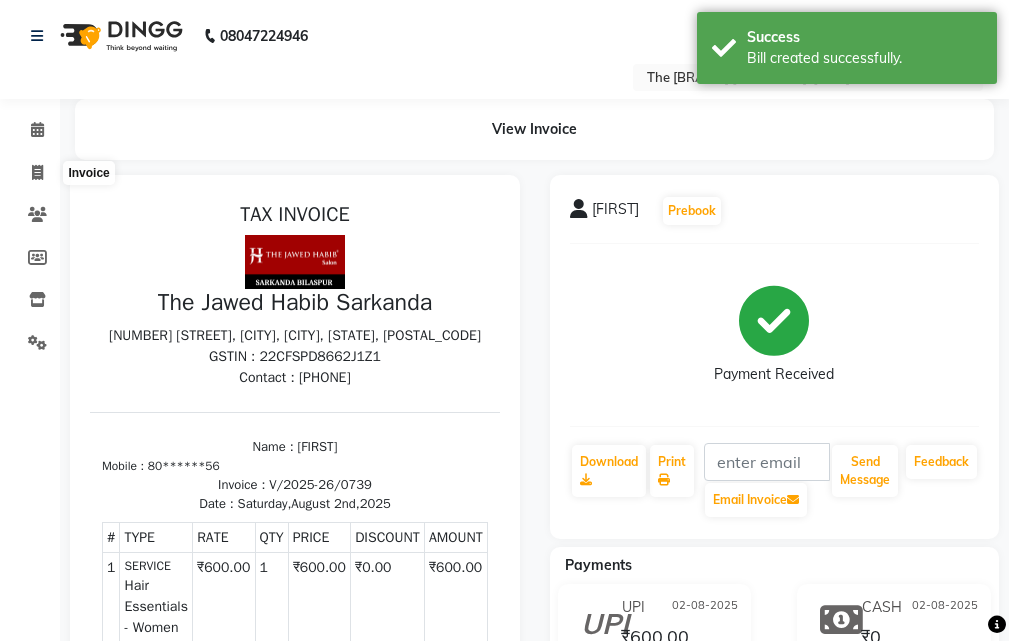 select on "service" 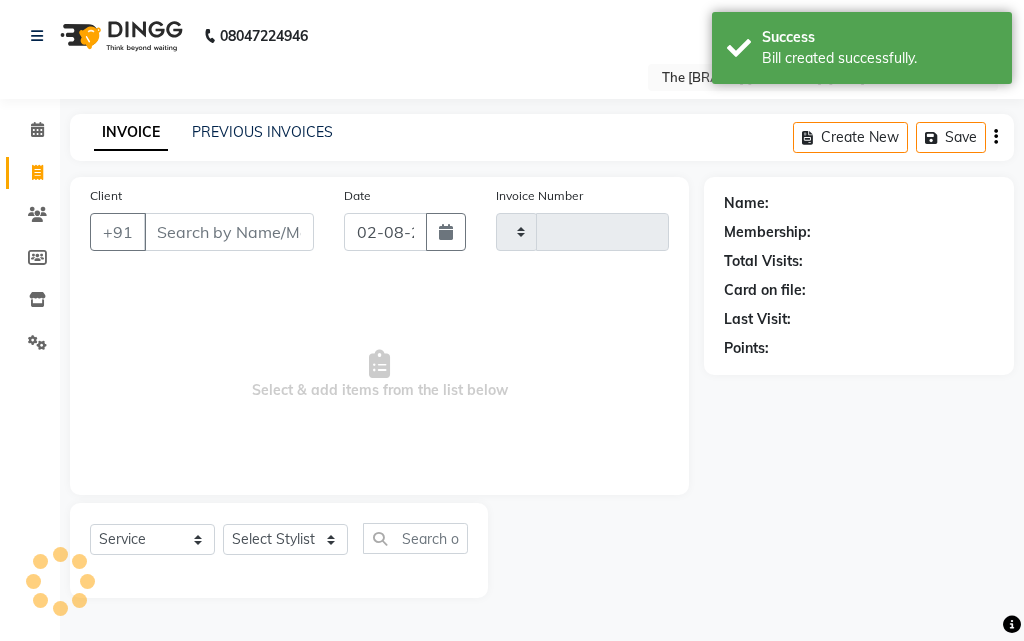 type on "0740" 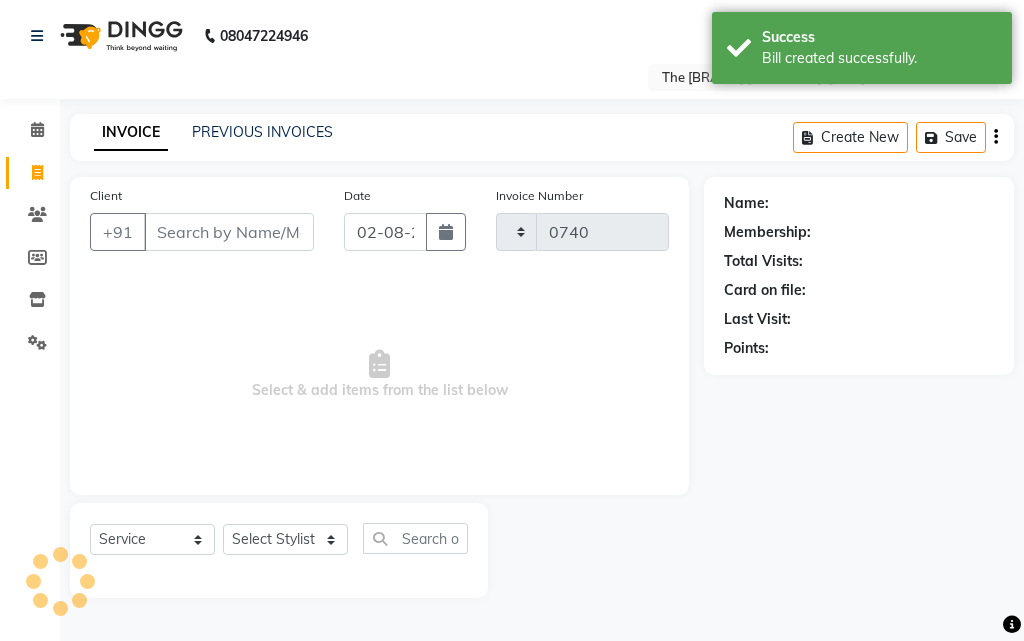select on "6473" 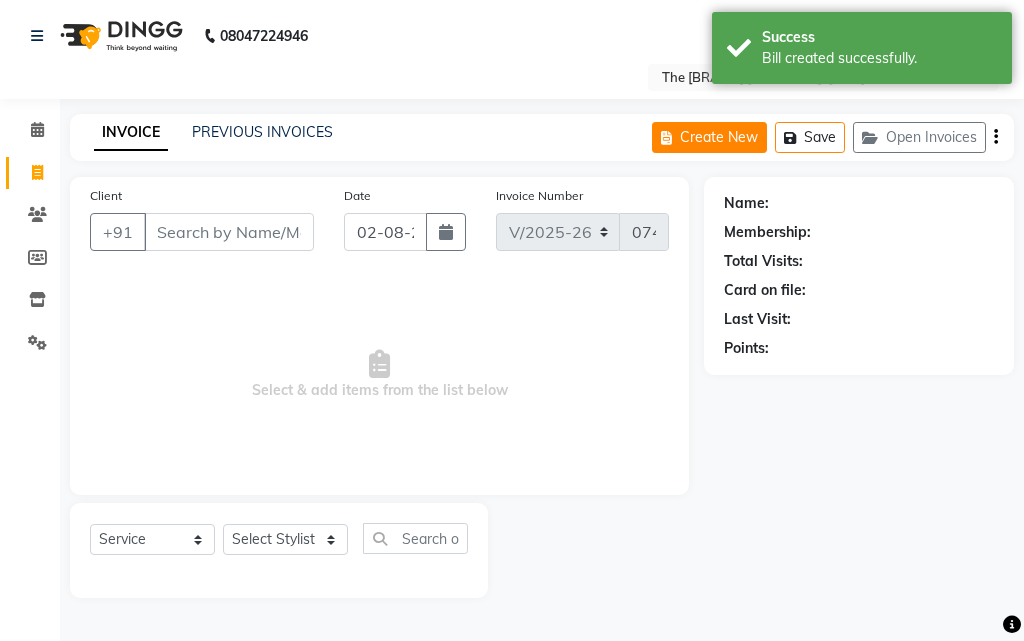 select on "63556" 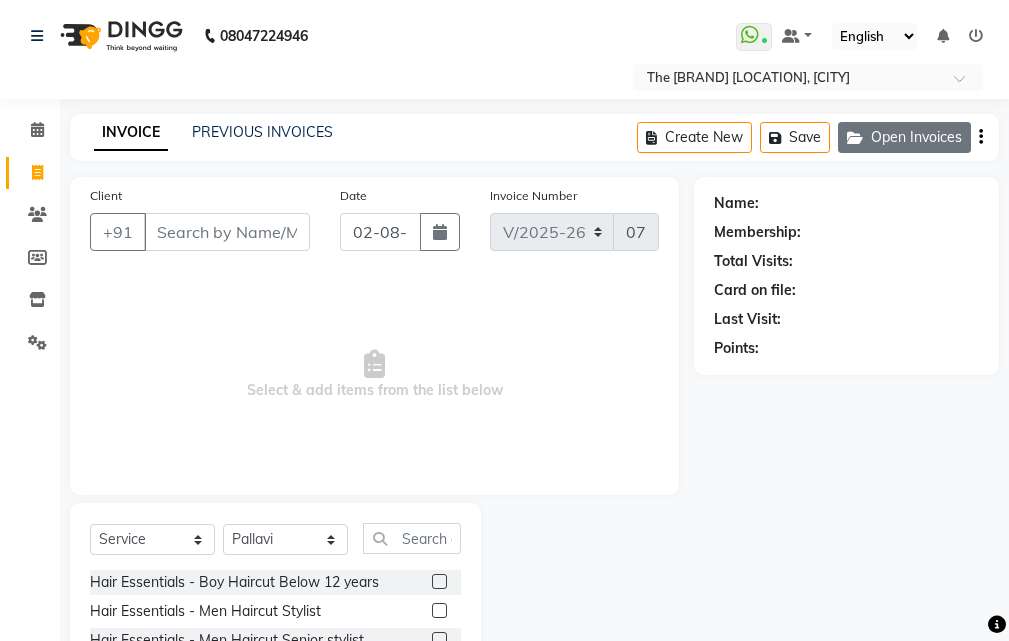 click on "Open Invoices" 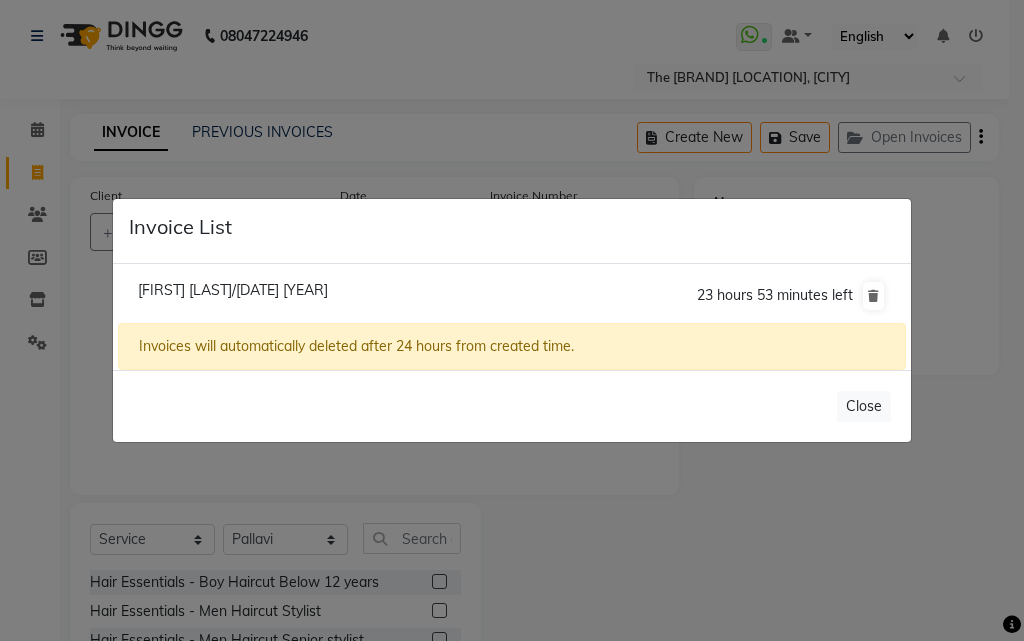 click on "[FIRST] [LAST]/[DATE] [YEAR]" 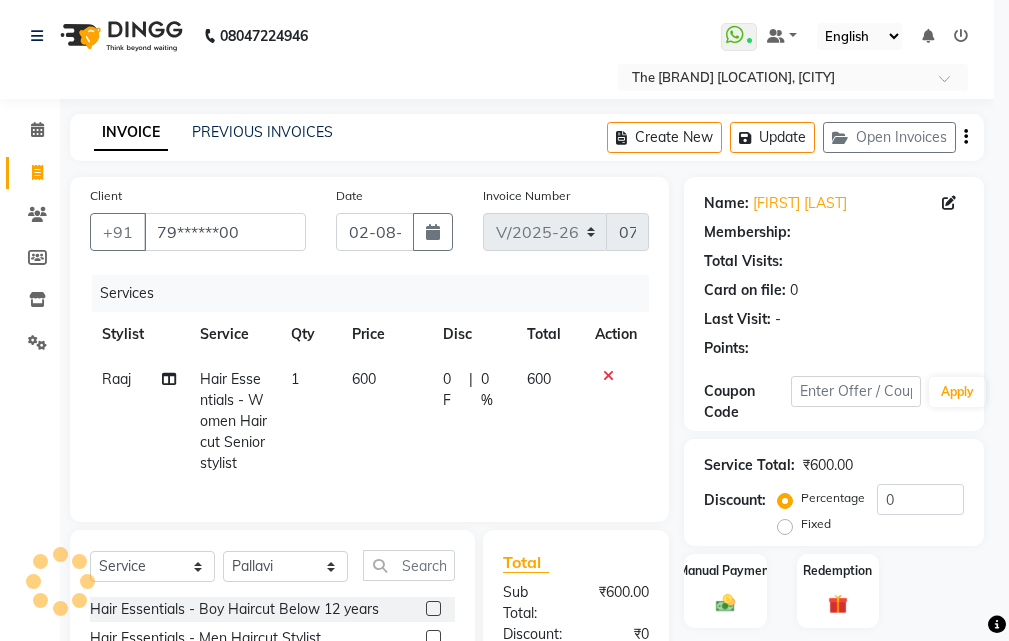 select on "1: Object" 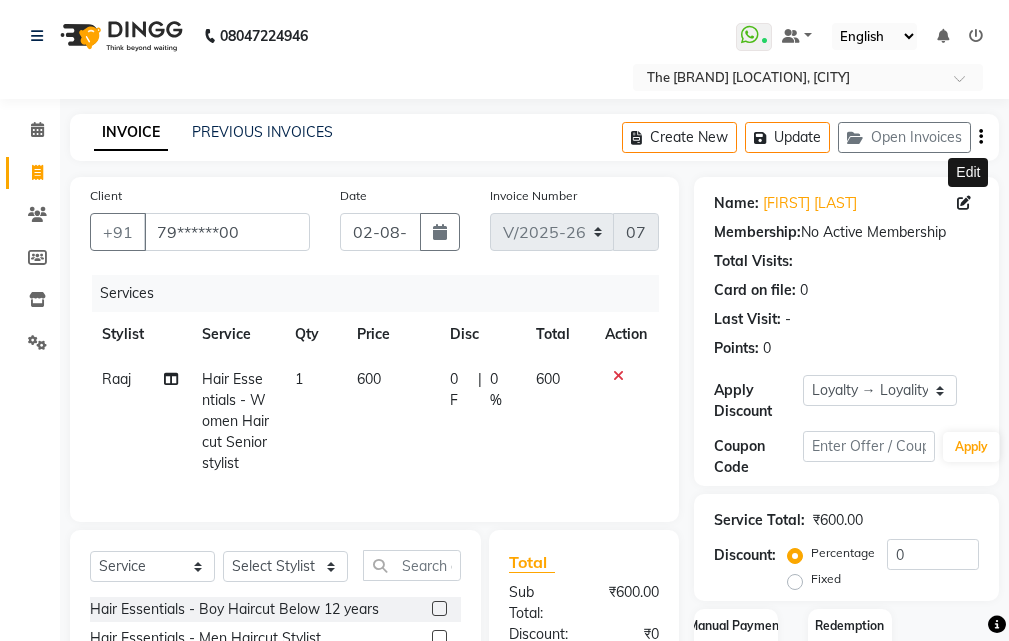 click 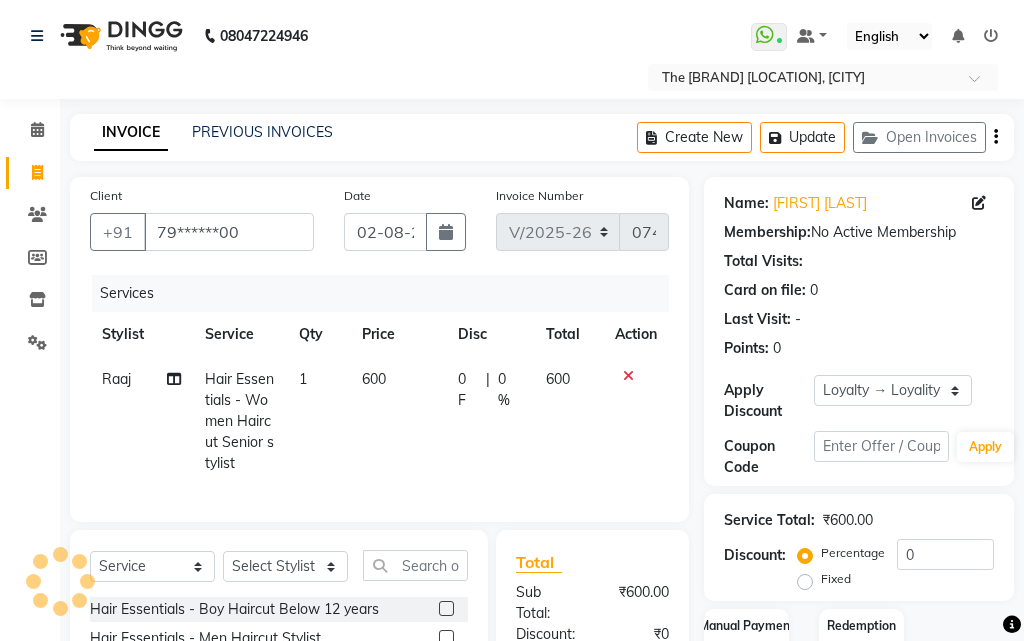 select on "female" 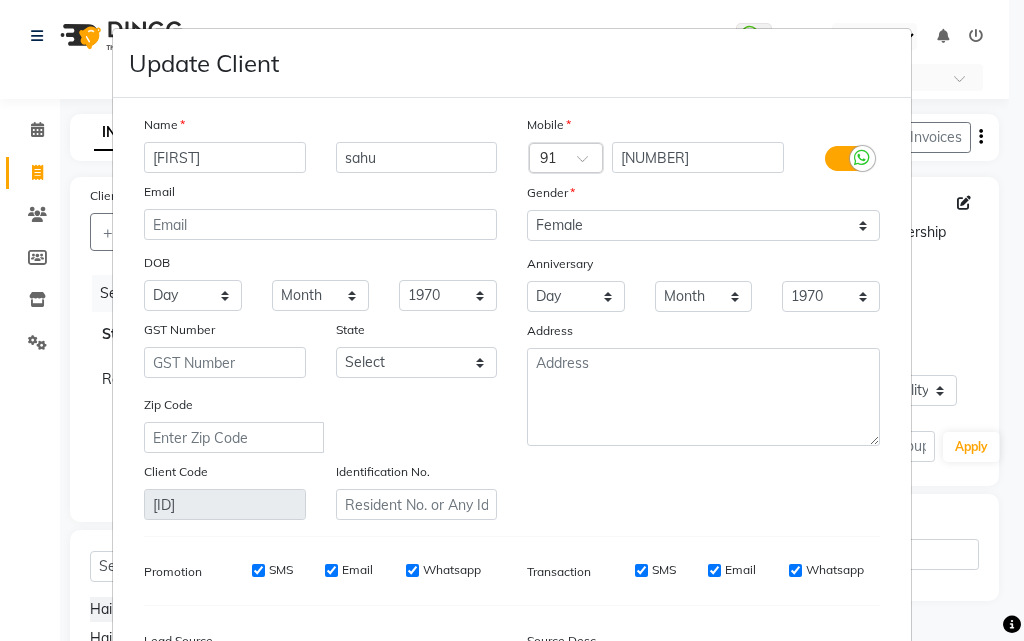 click on "[FIRST]" at bounding box center (225, 157) 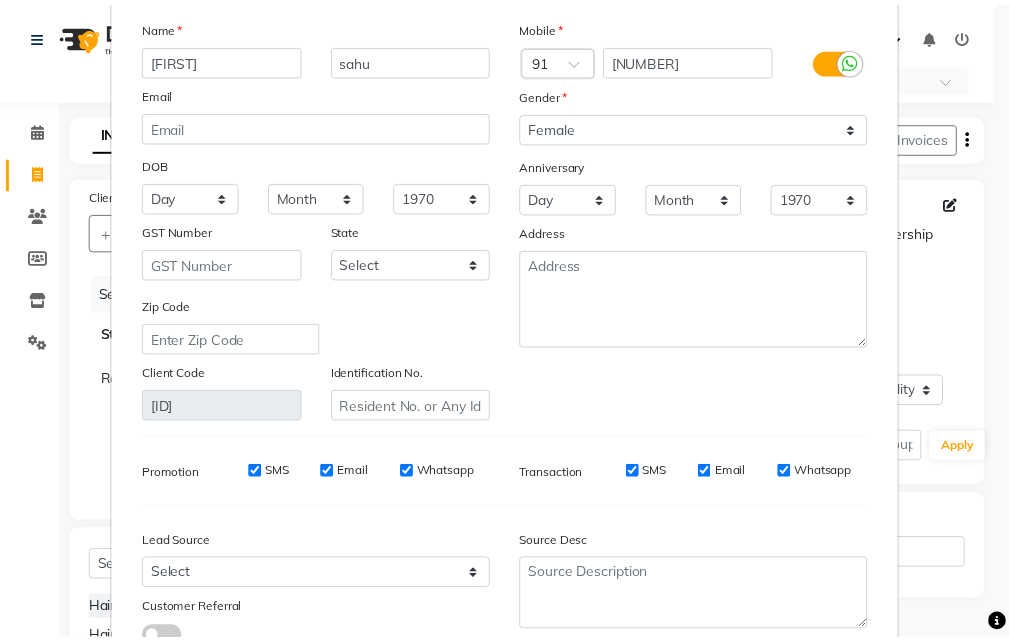 scroll, scrollTop: 246, scrollLeft: 0, axis: vertical 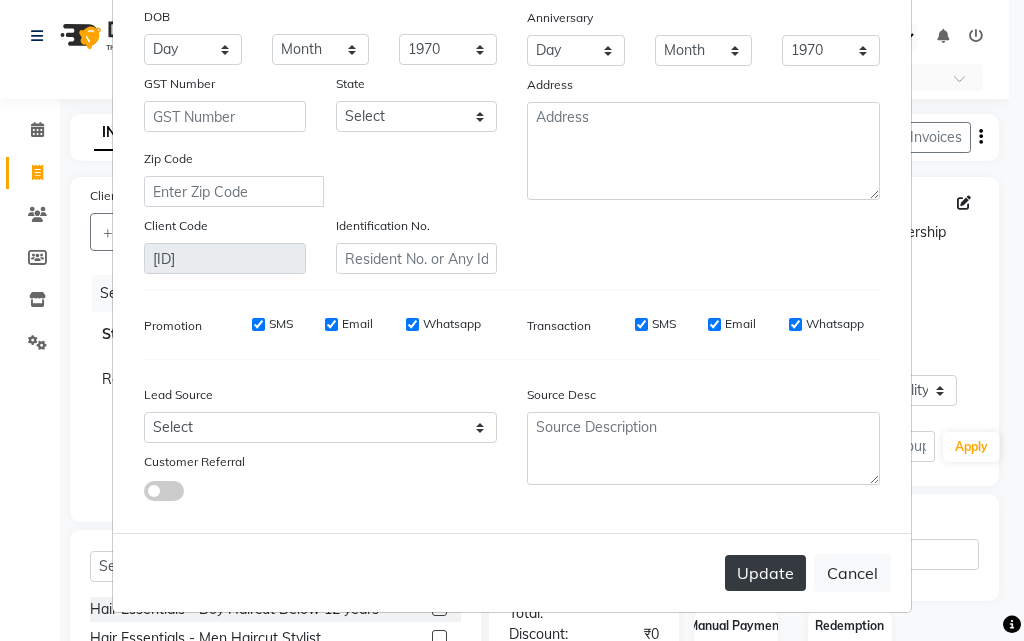 type on "[FIRST]" 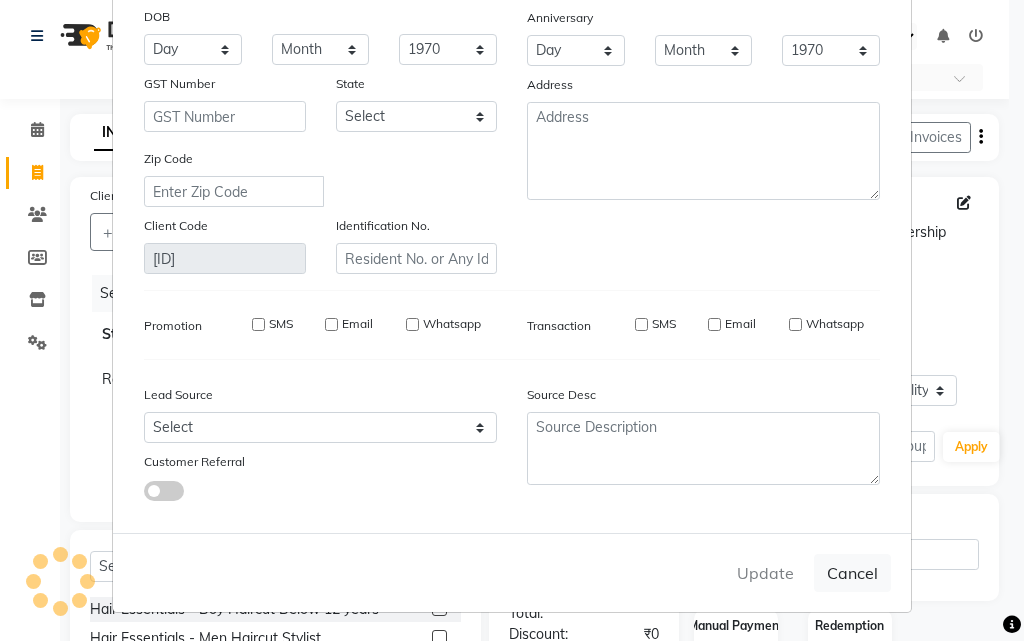 type 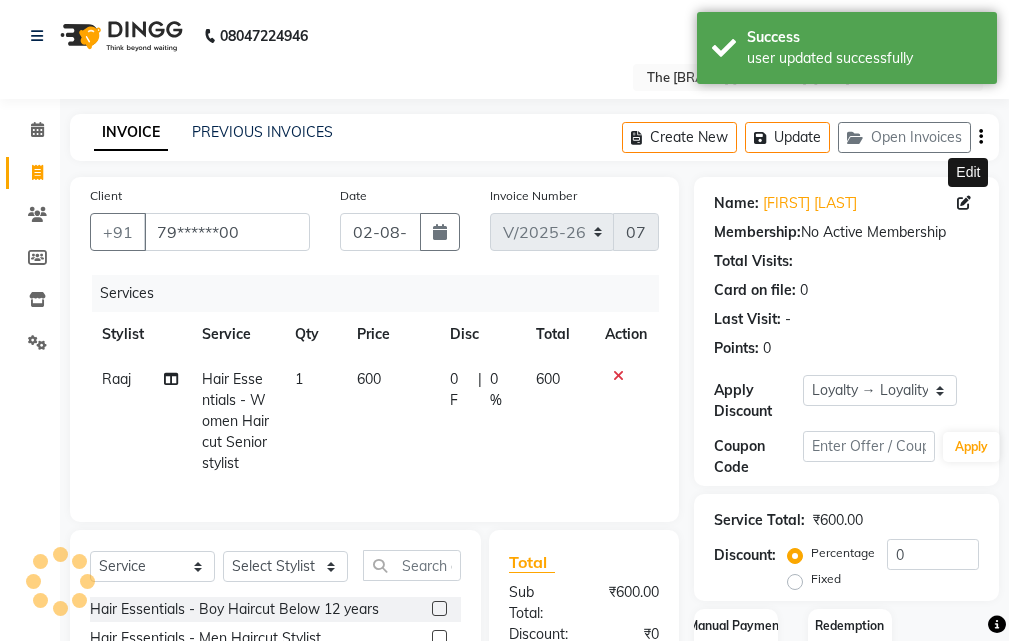 select on "1: Object" 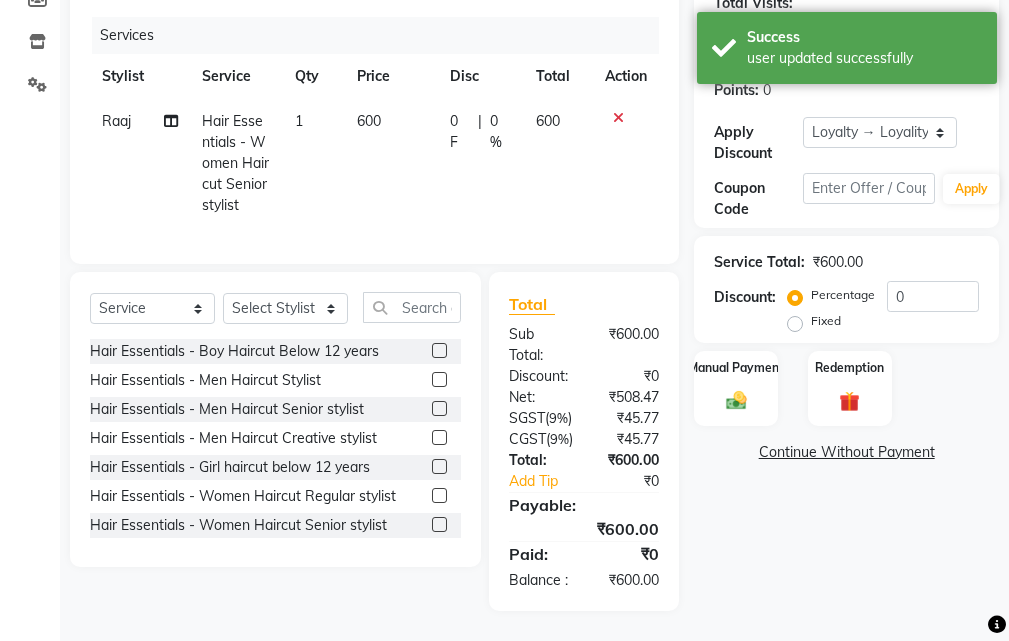scroll, scrollTop: 336, scrollLeft: 0, axis: vertical 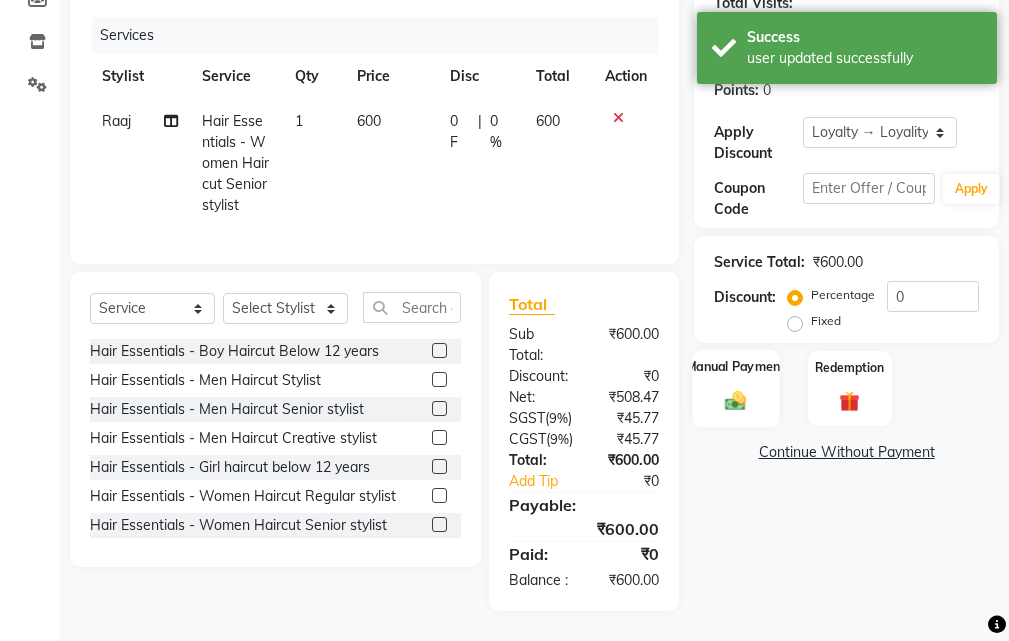click 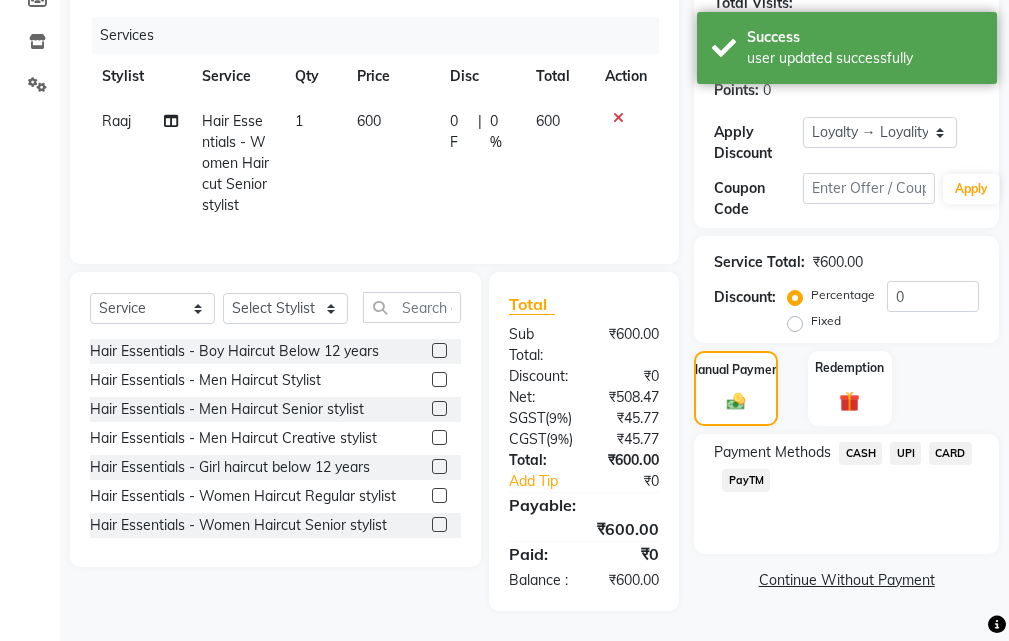 click on "UPI" 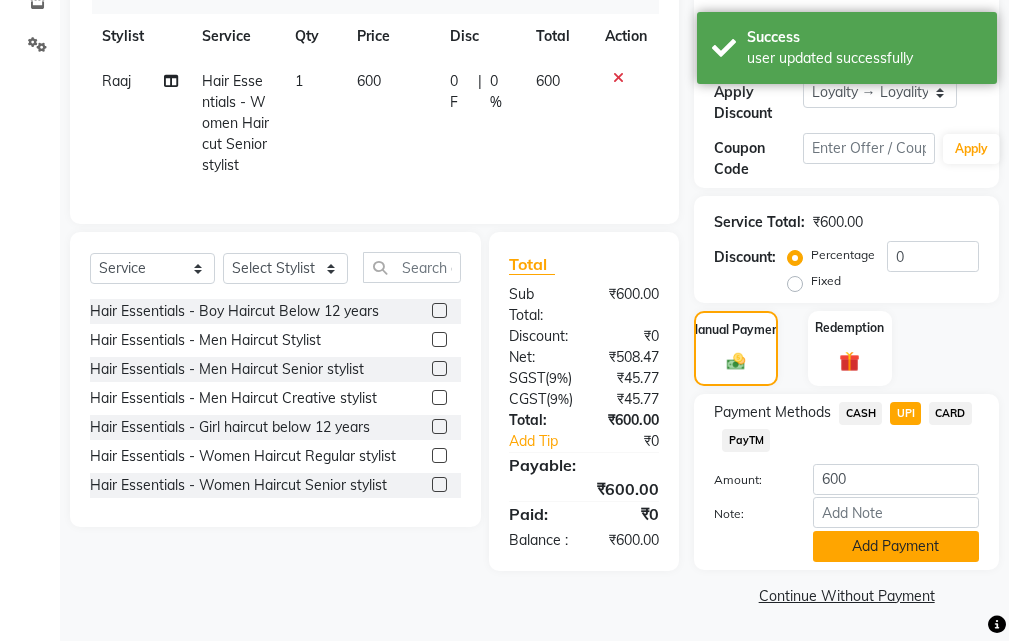 click on "Add Payment" 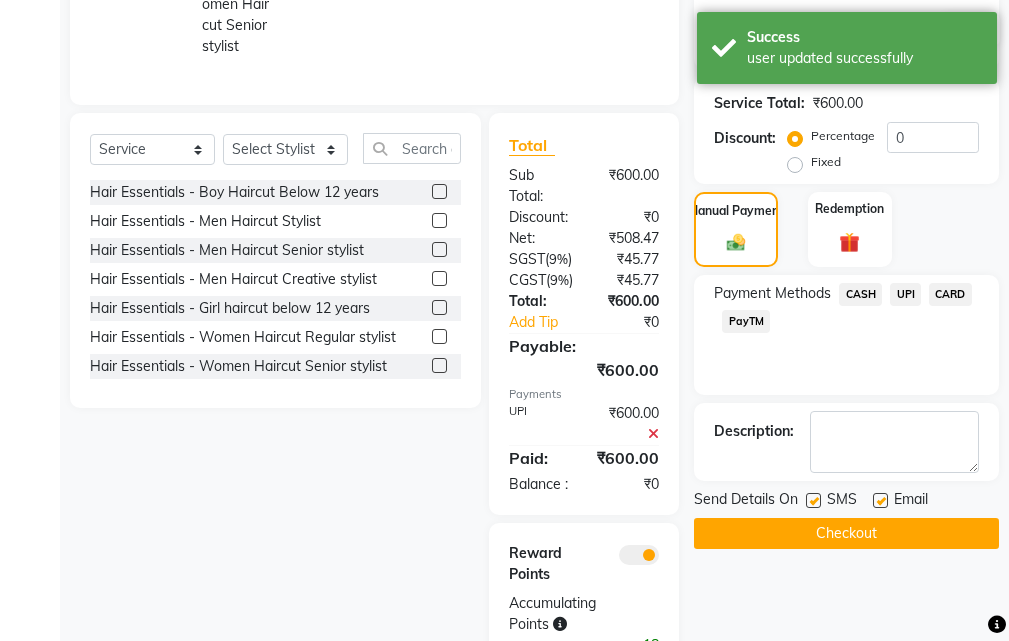 scroll, scrollTop: 436, scrollLeft: 0, axis: vertical 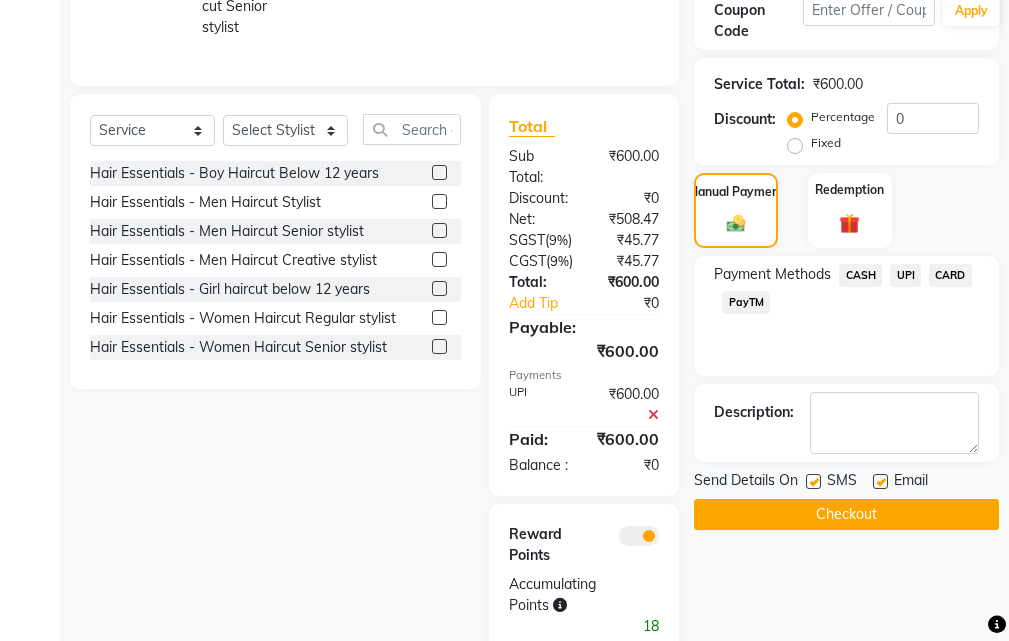 click on "UPI" 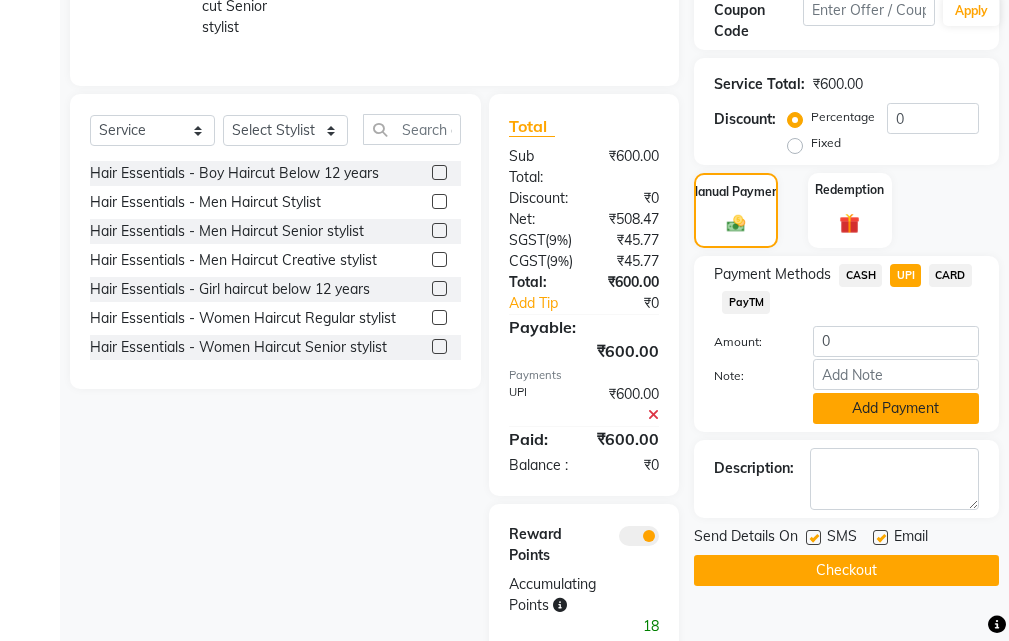 click on "Add Payment" 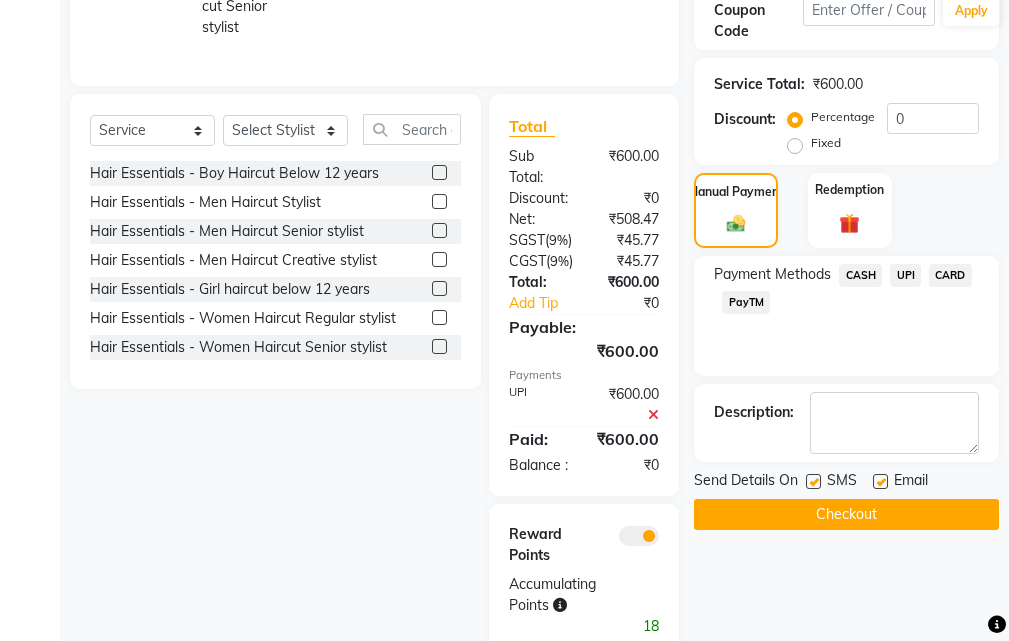 click on "Checkout" 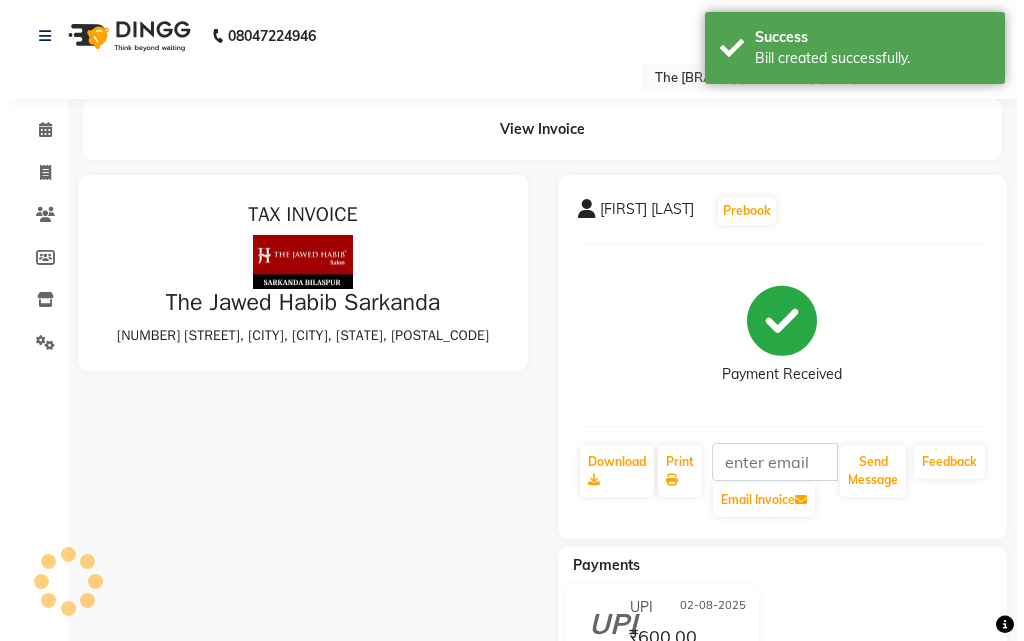 scroll, scrollTop: 0, scrollLeft: 0, axis: both 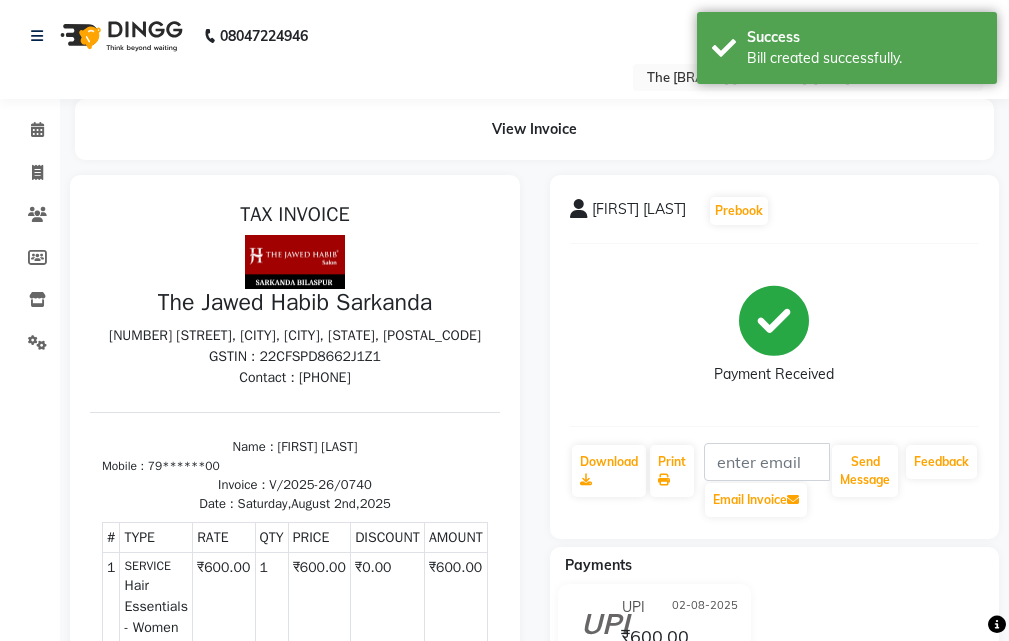 select on "service" 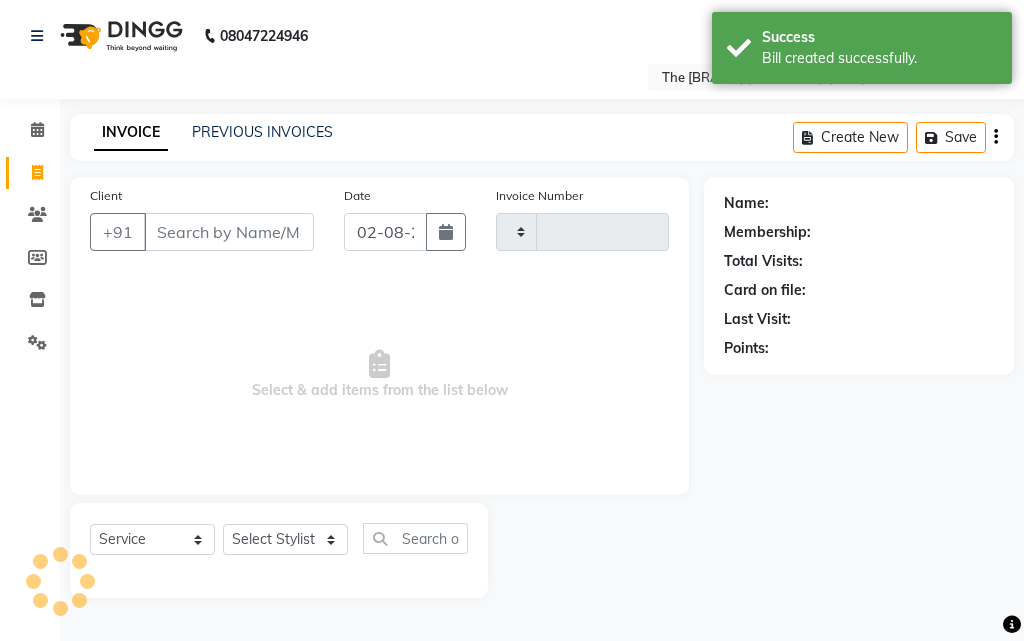type on "0741" 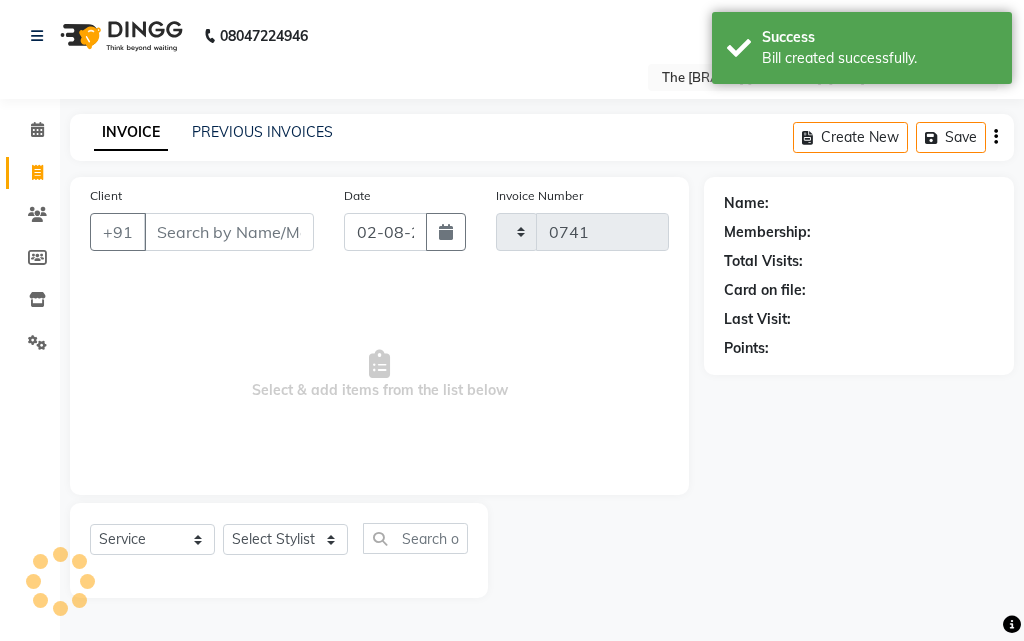 select on "6473" 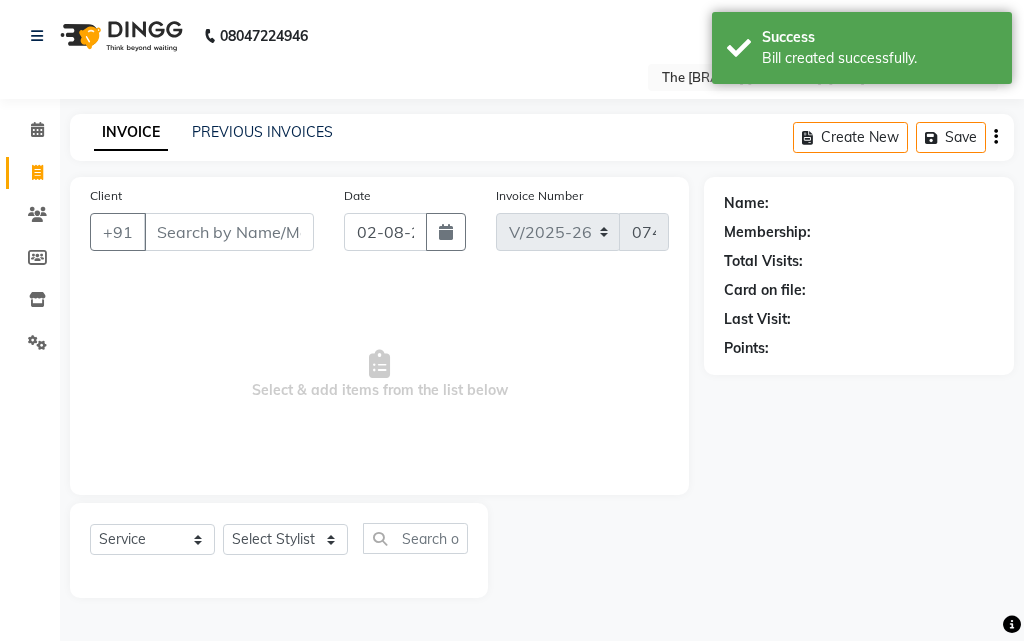 select on "63556" 